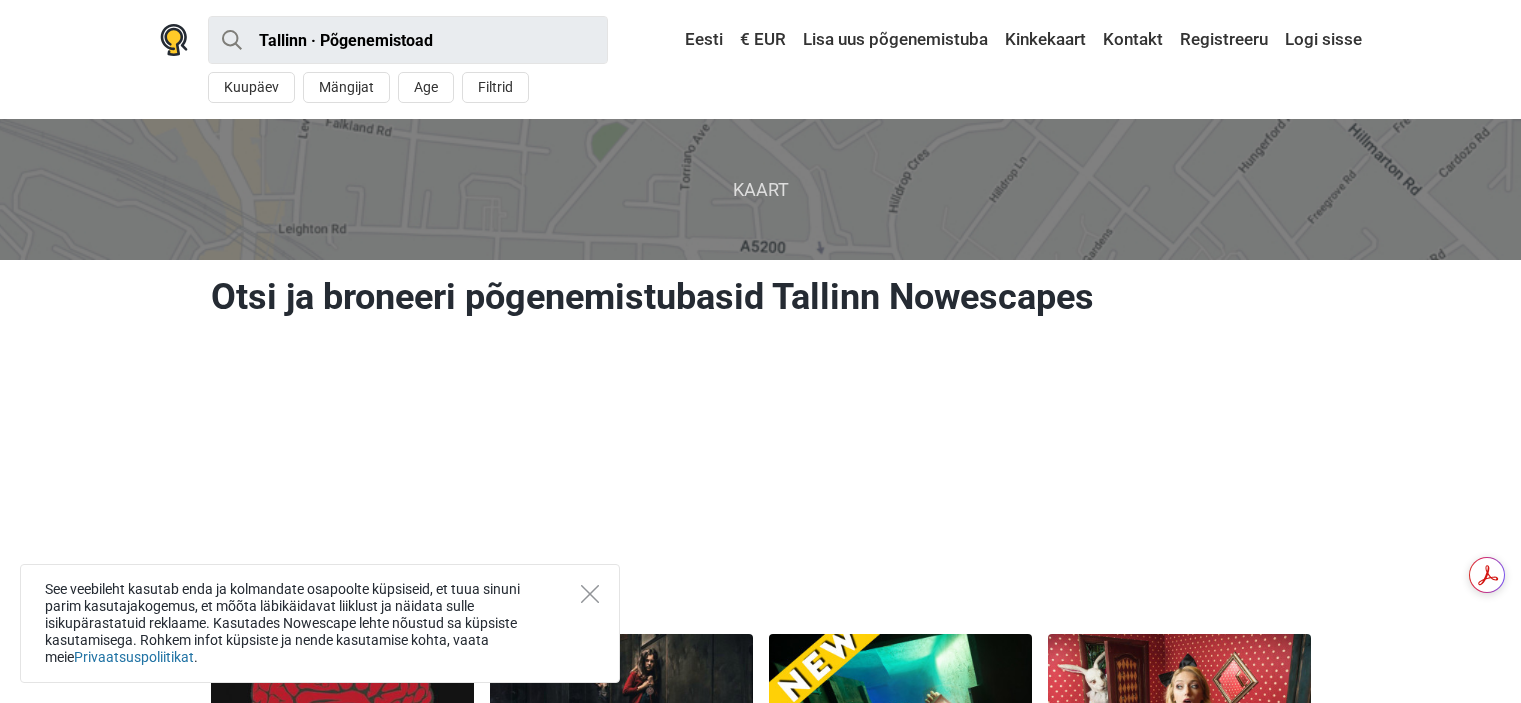 scroll, scrollTop: 0, scrollLeft: 0, axis: both 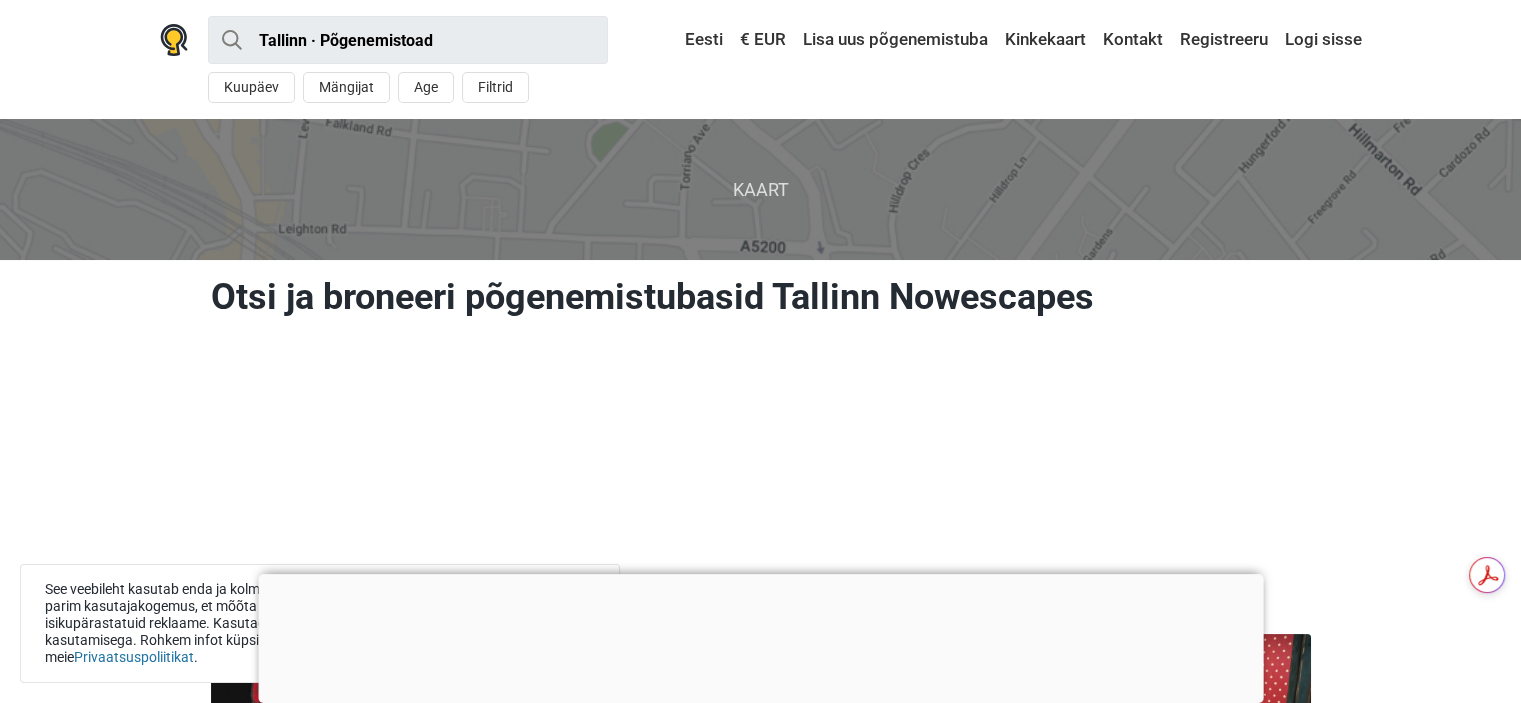 click at bounding box center (760, 574) 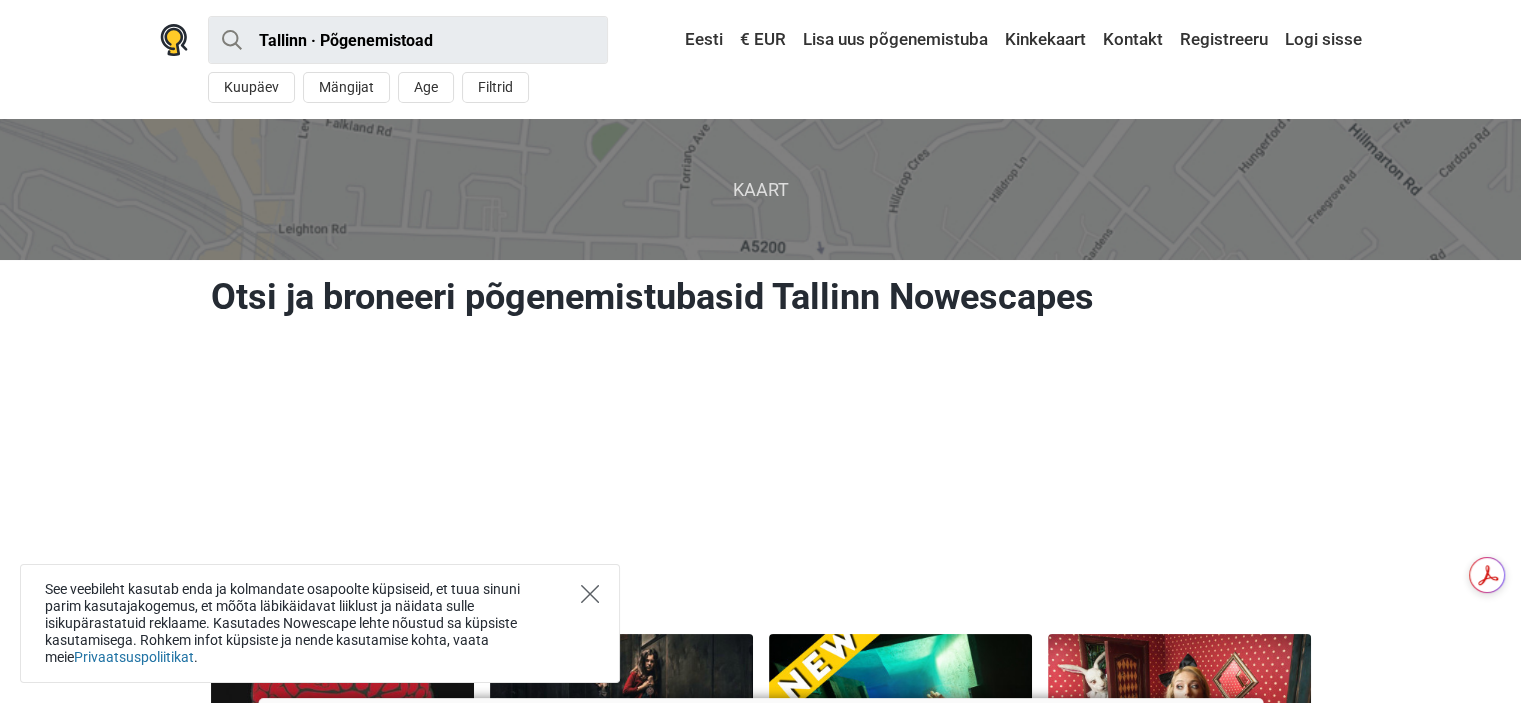 click 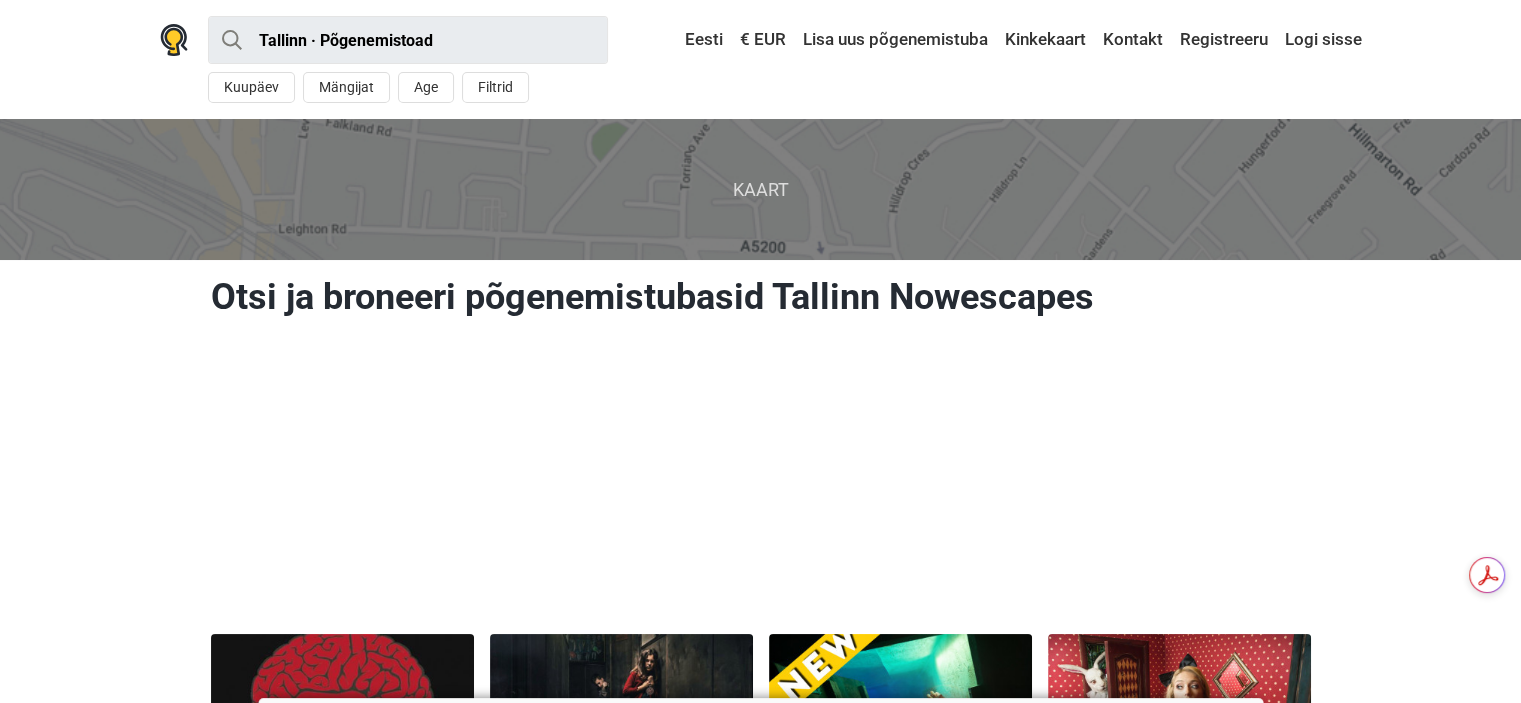 click on "Kaart
Otsi ja broneeri põgenemistubasid Tallinn Nowescapes
Reklaam
Põgenemistuba
Põgenemistuba
Paranoia
Alates €13 inimese kohta
Soovitame
Põgenemistuba
Põgenemistuba
Lastekodu Saladus
Alates €22 inimese kohta
4.9
(28)     Soovitame
Põgenemistuba
Põgenemistuba
Põgenemis Tuba "Hiiglase Kodu"
Alates €17 inimese kohta
4.9
(63)     Soovitame
Põgenemistuba
Põgenemistuba
Alice'i Jälgedes
Alates €19 inimese kohta
4.9
(517)     Soovitame
Põgenemistuba
Põgenemistuba
Radiatsioon       (160)" at bounding box center (760, 3428) 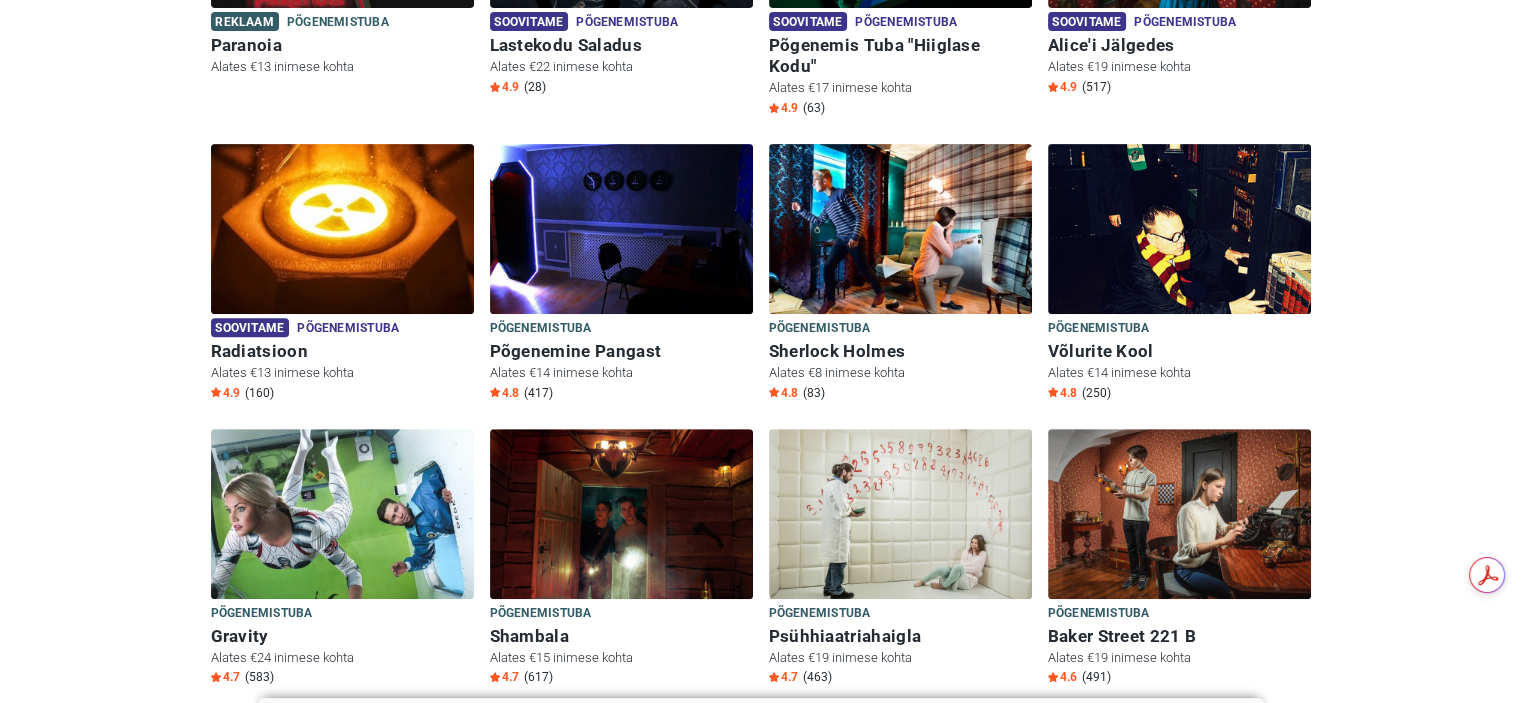scroll, scrollTop: 800, scrollLeft: 0, axis: vertical 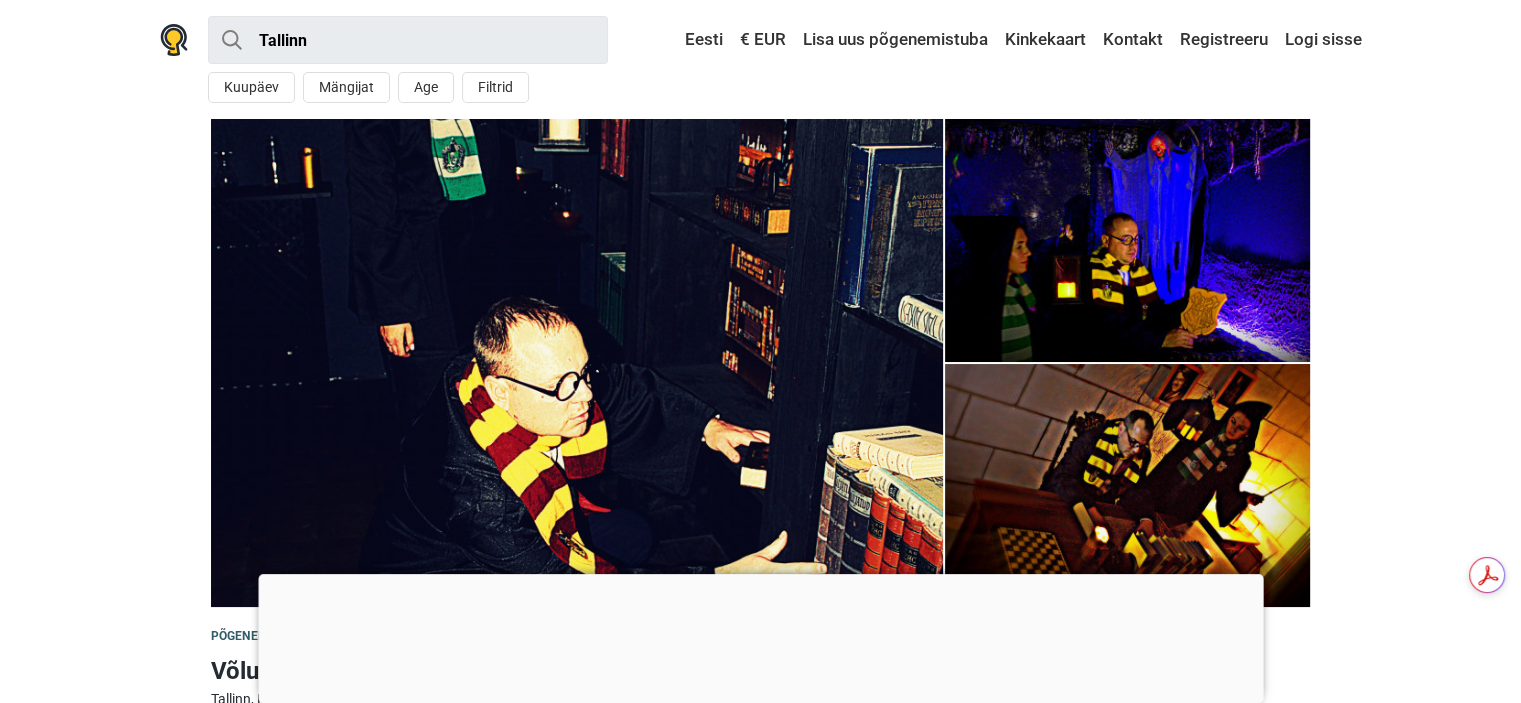 click on "1 2 3" at bounding box center (760, 363) 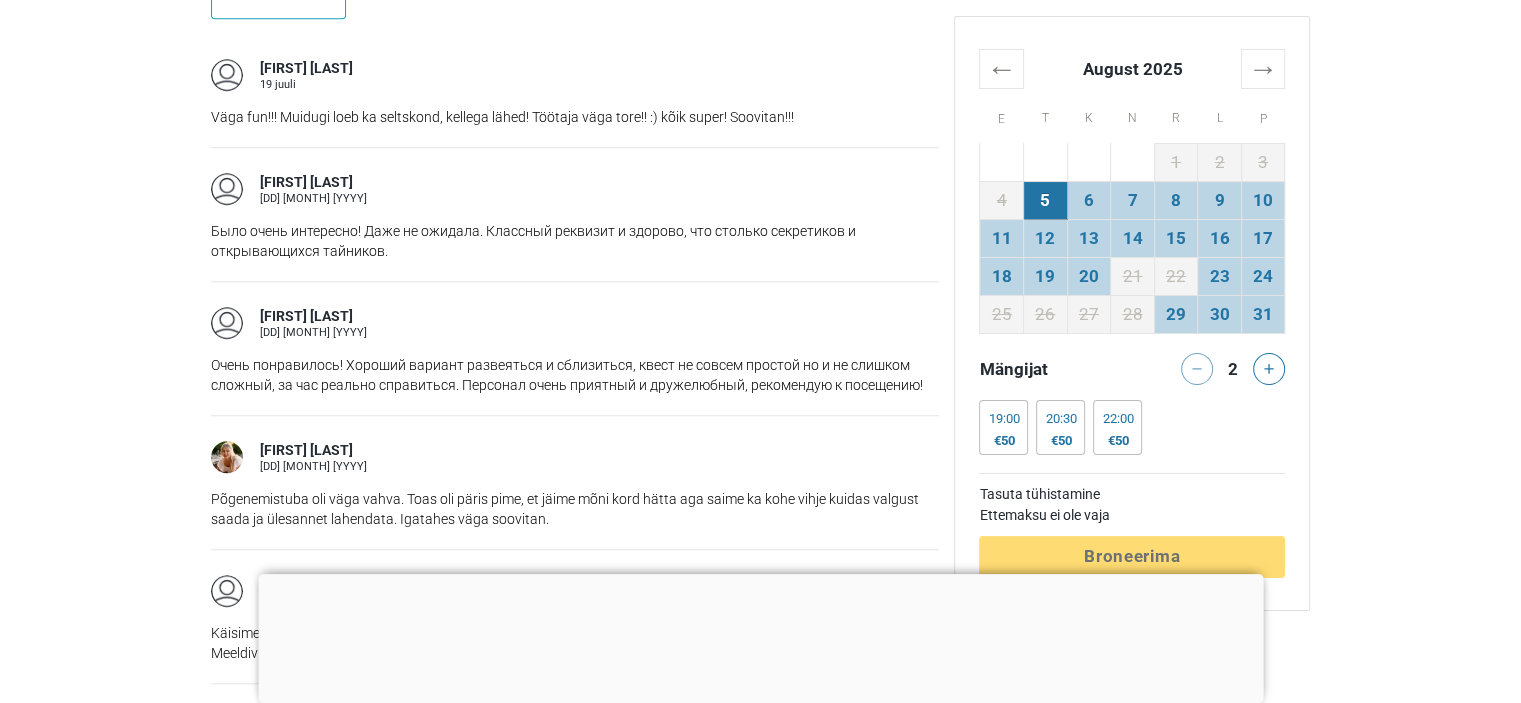 scroll, scrollTop: 1760, scrollLeft: 0, axis: vertical 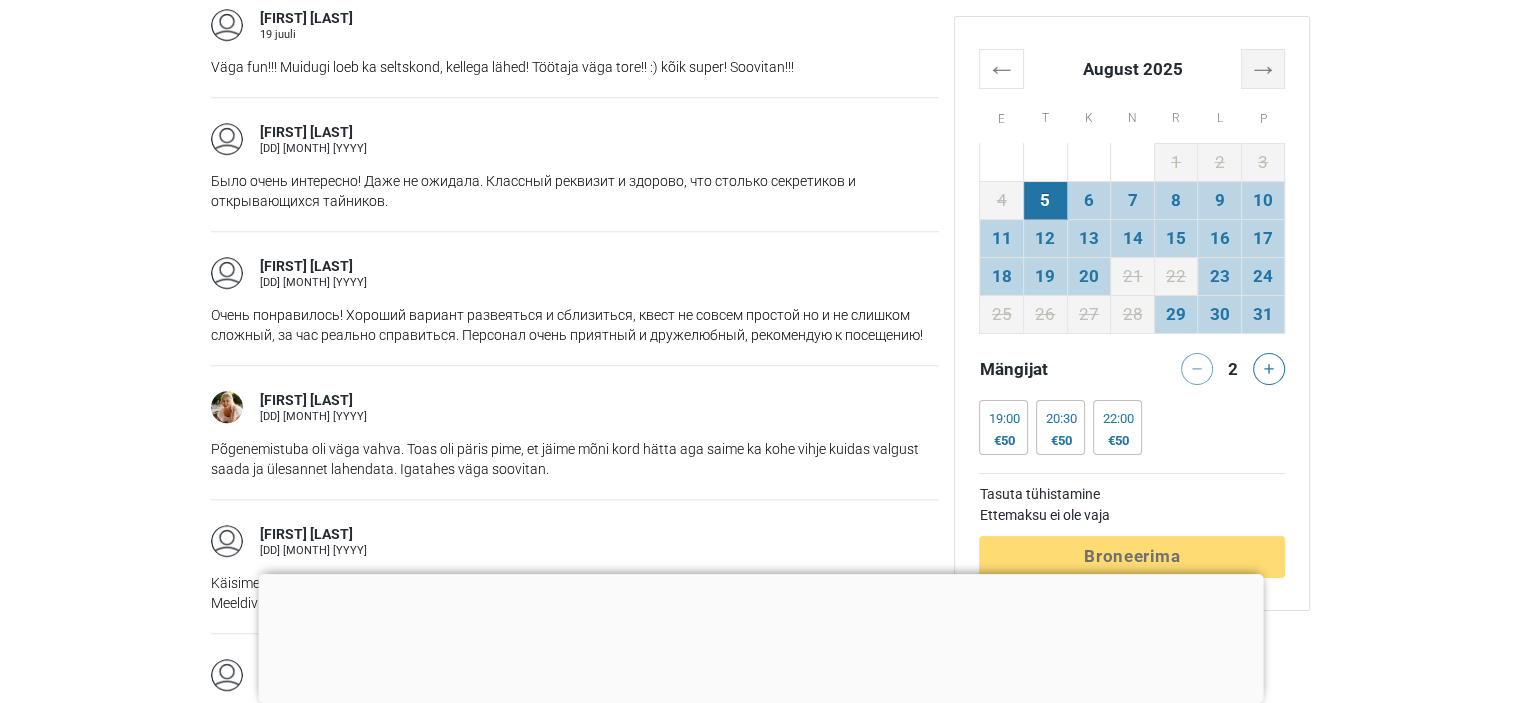 click on "→" at bounding box center (1263, 68) 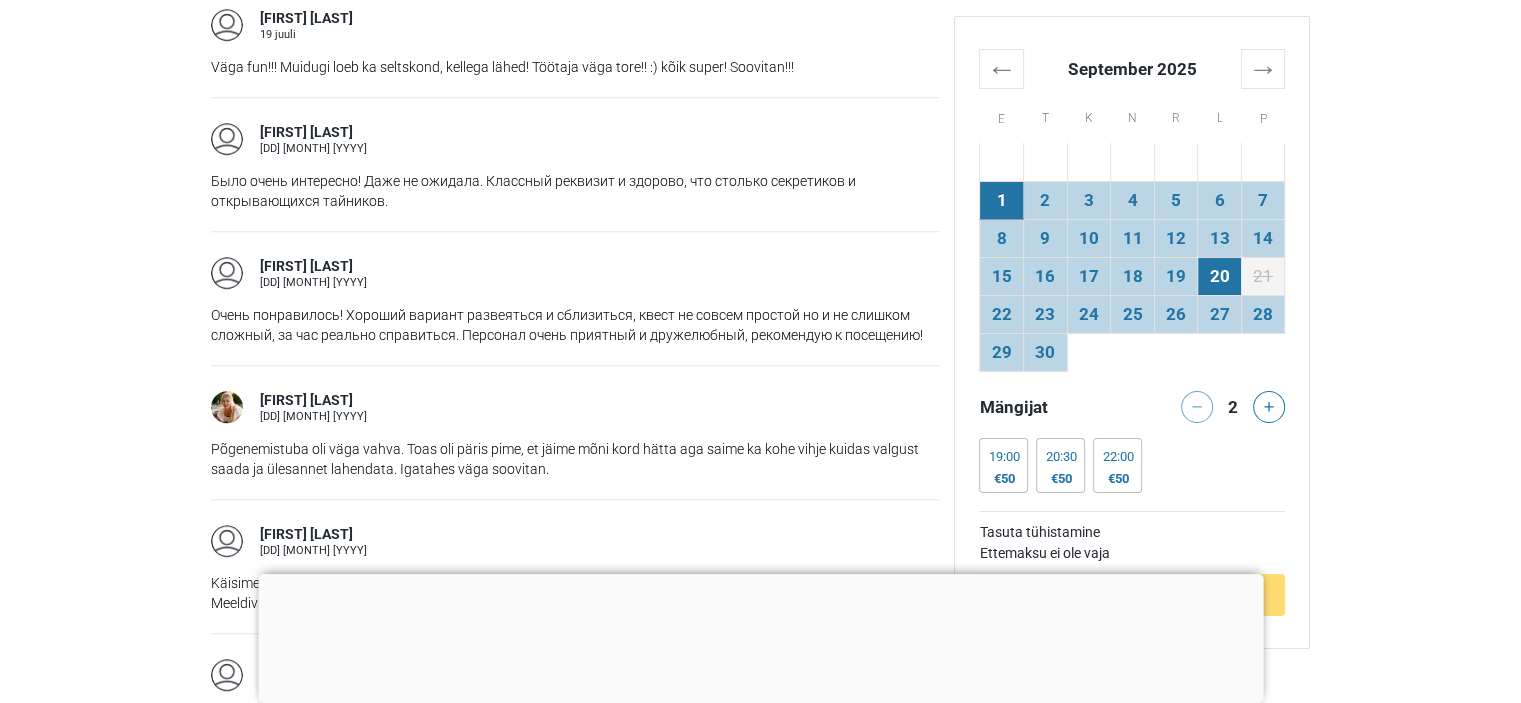 click on "20" at bounding box center [1220, 276] 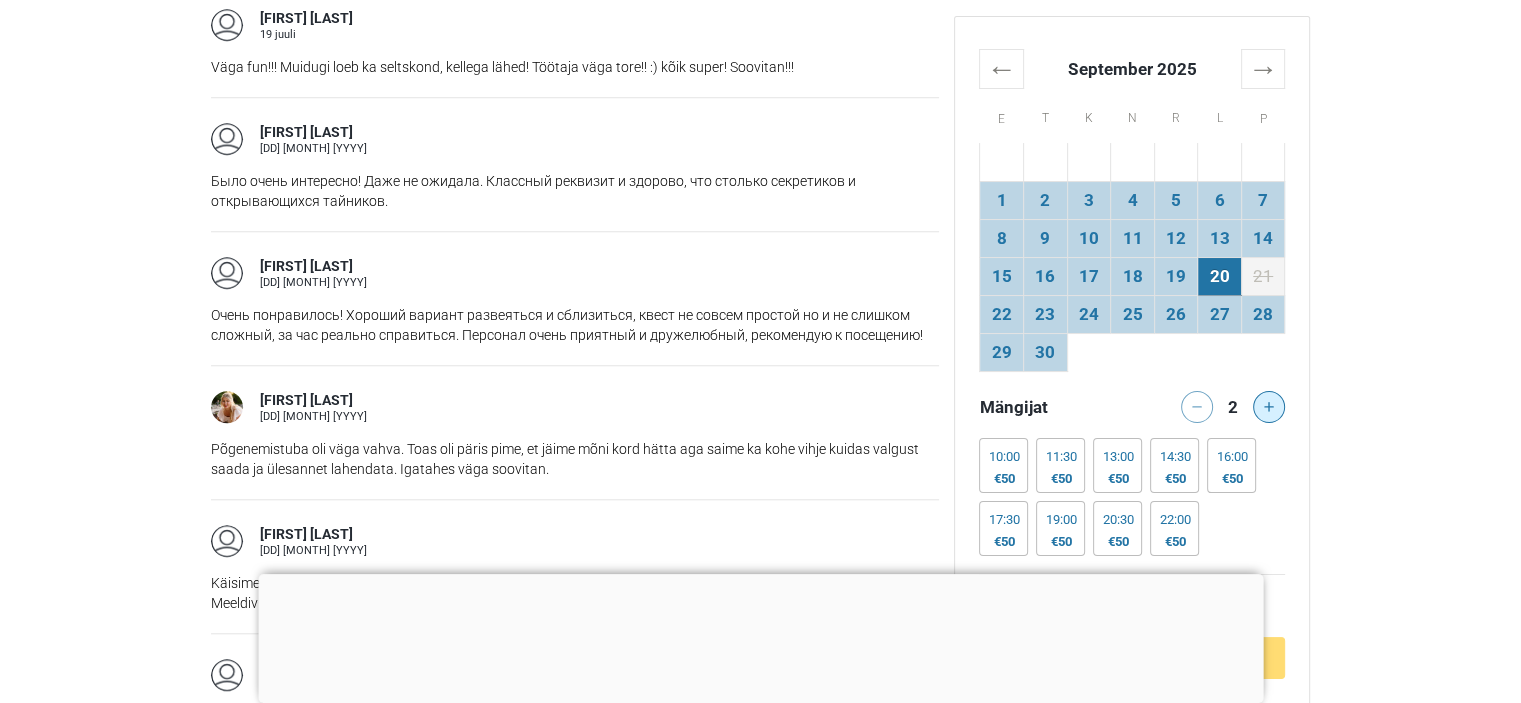 click 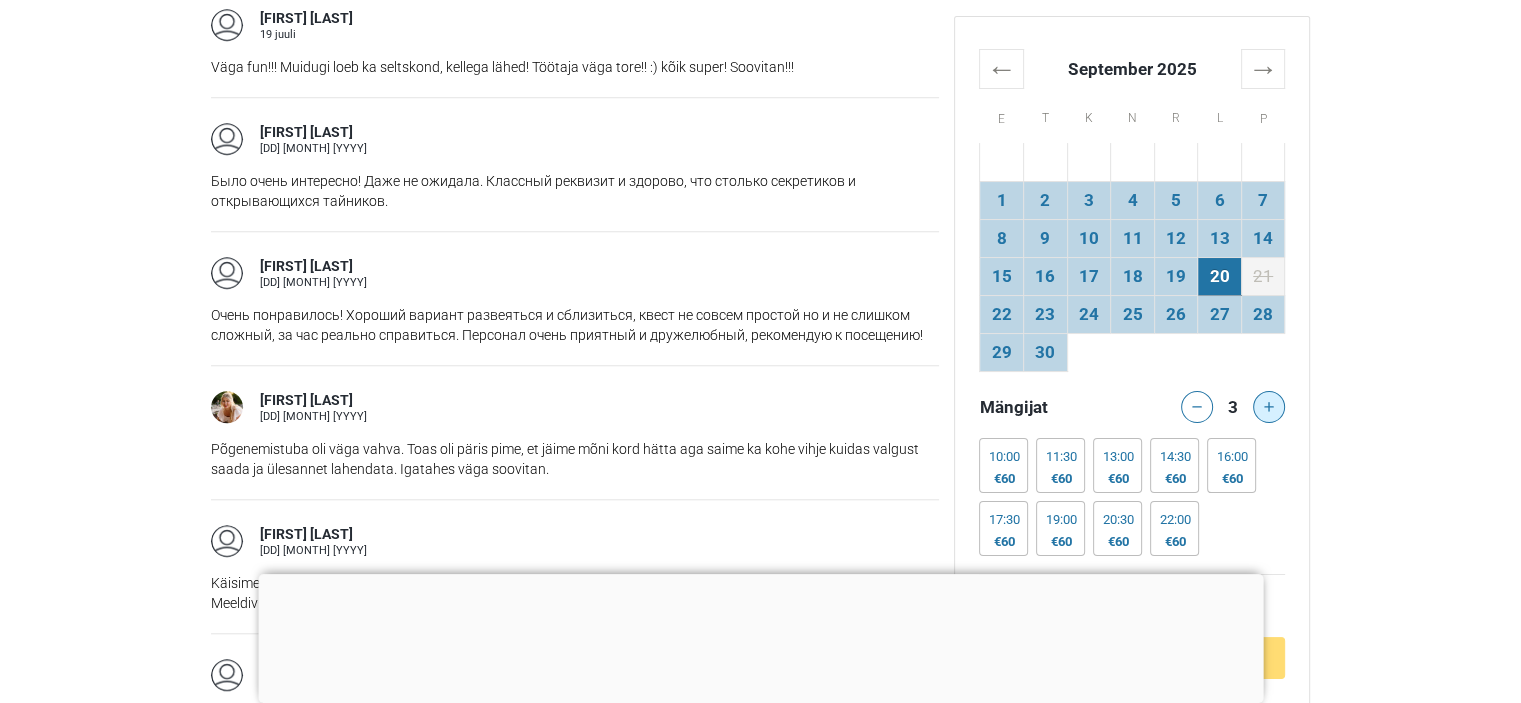 click 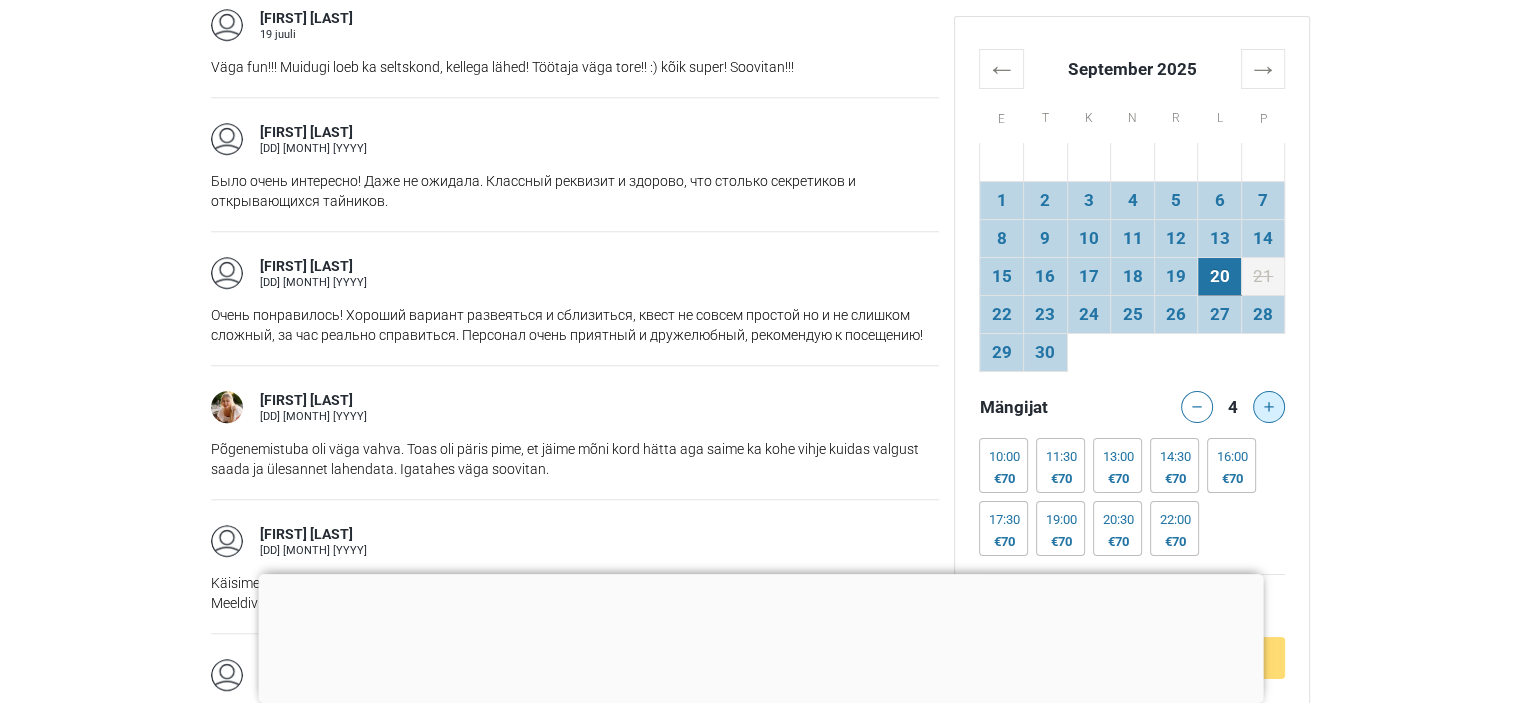 click 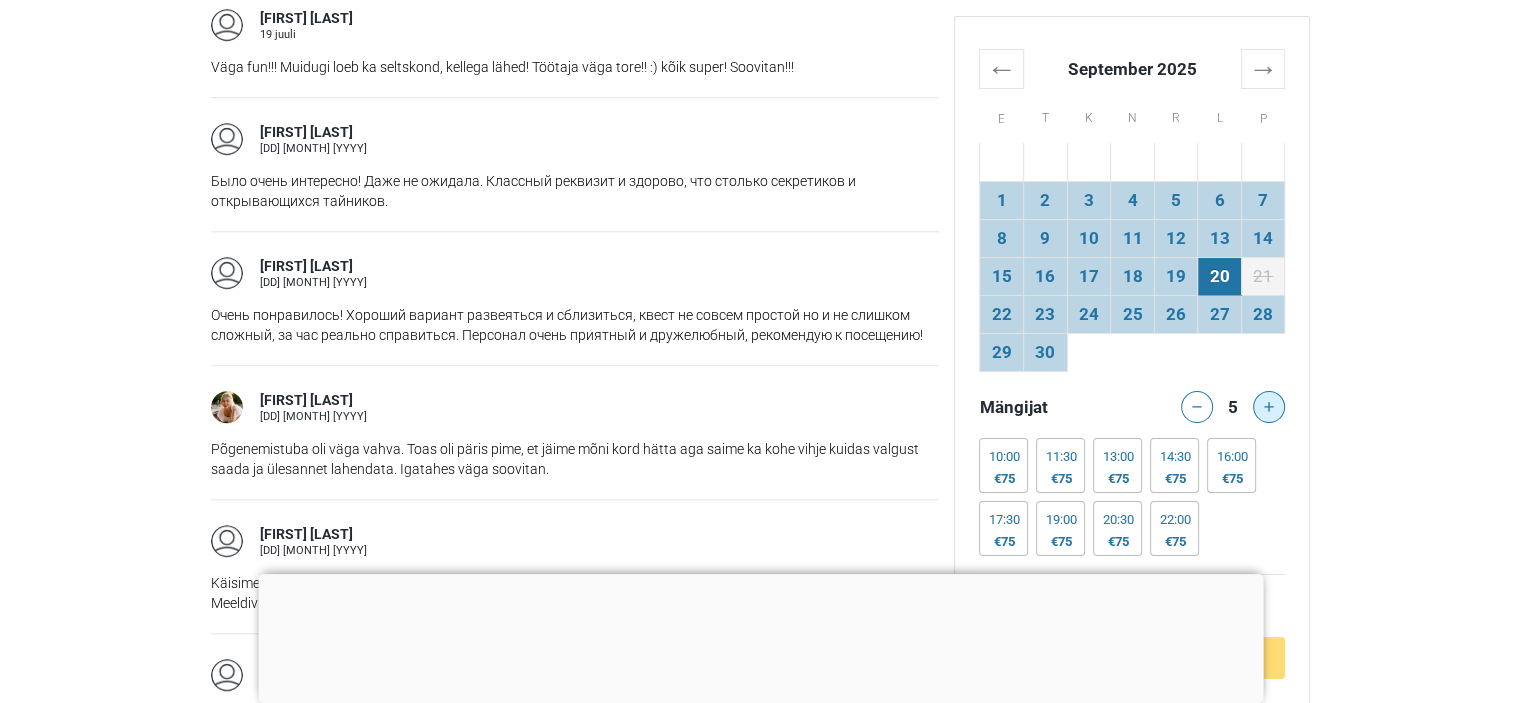 click 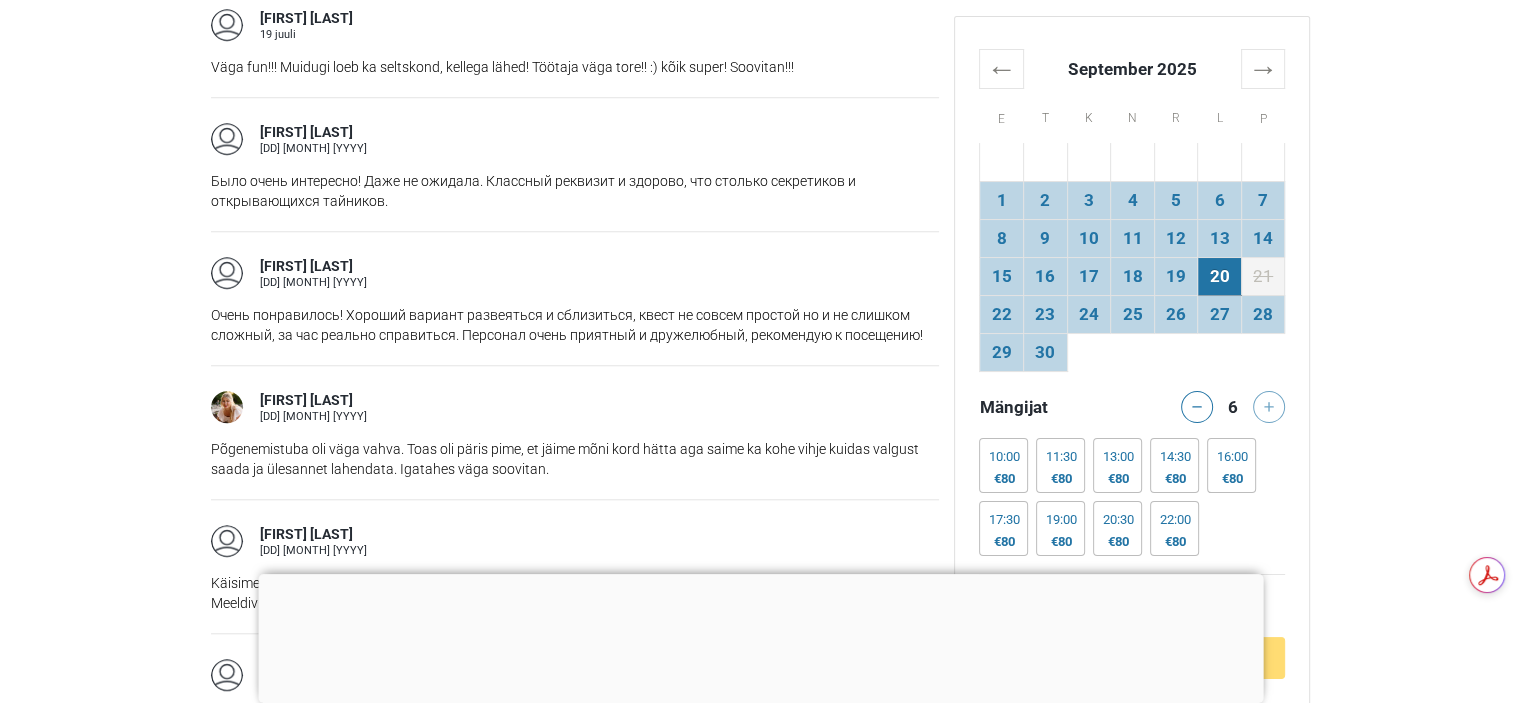 click at bounding box center [1273, 407] 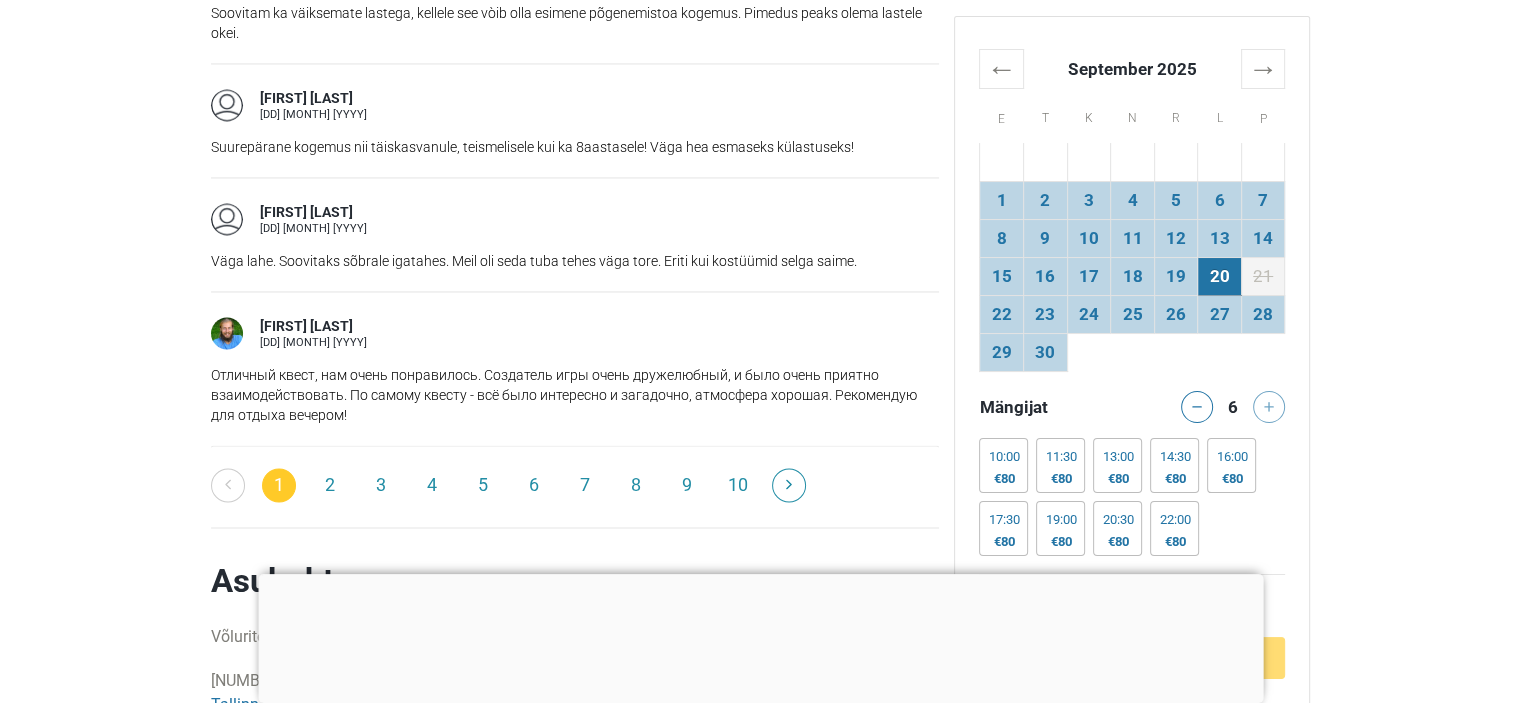scroll, scrollTop: 3320, scrollLeft: 0, axis: vertical 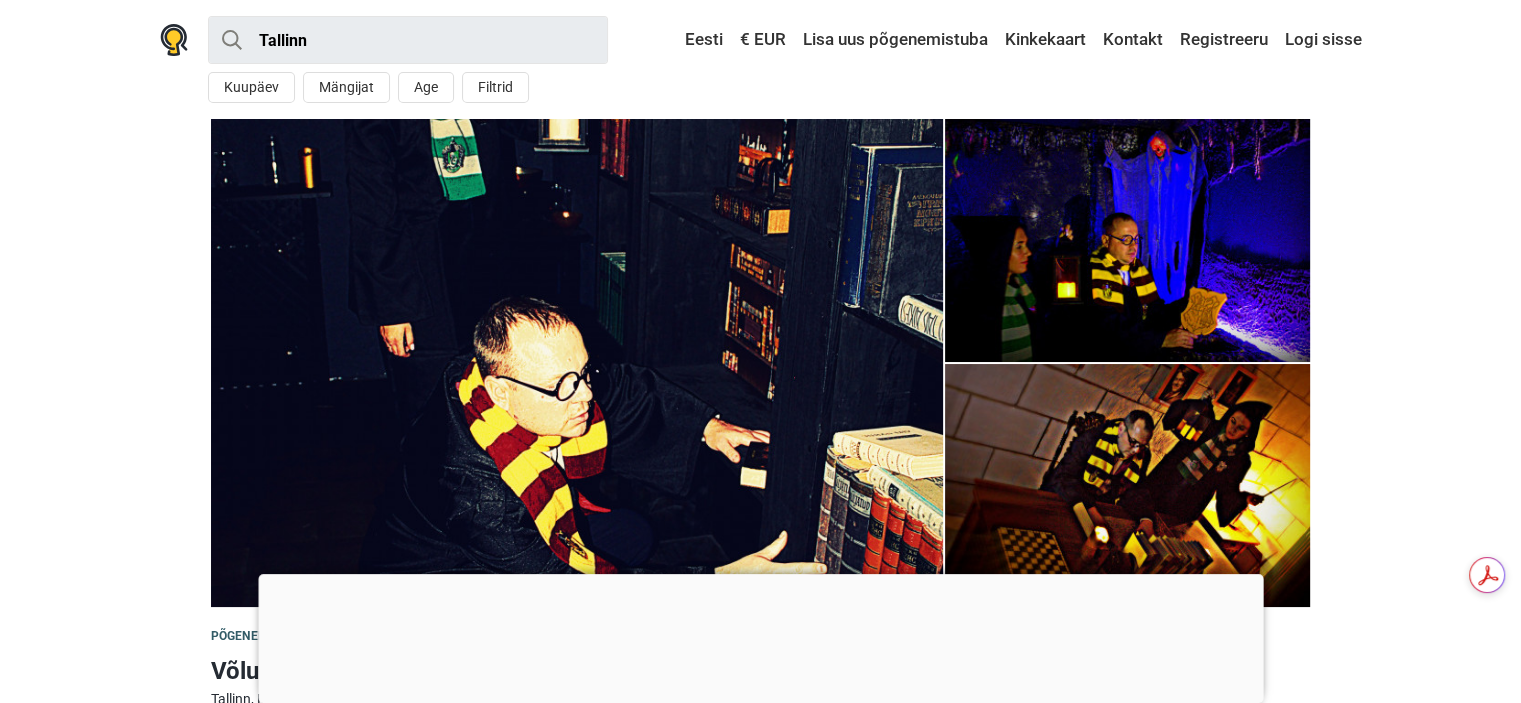 click at bounding box center (760, 574) 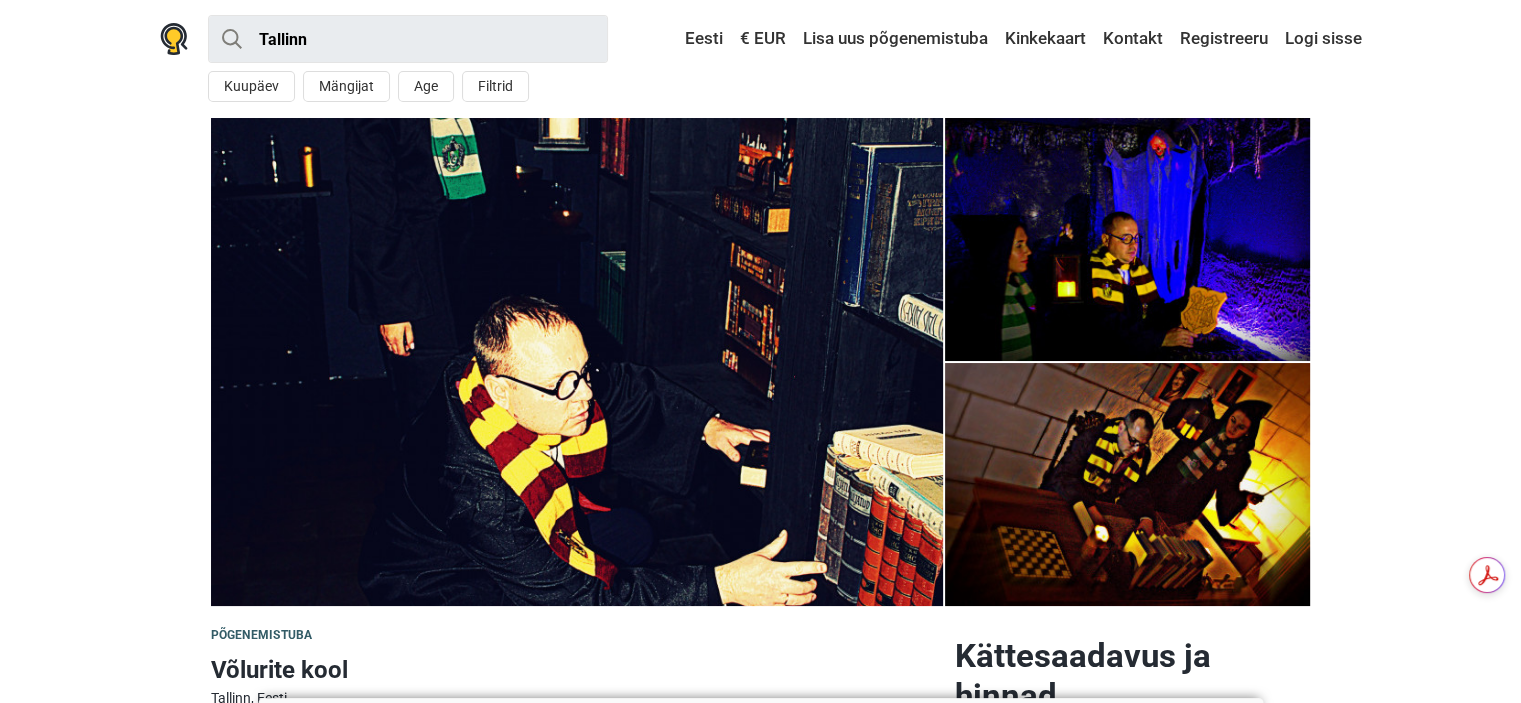 scroll, scrollTop: 0, scrollLeft: 0, axis: both 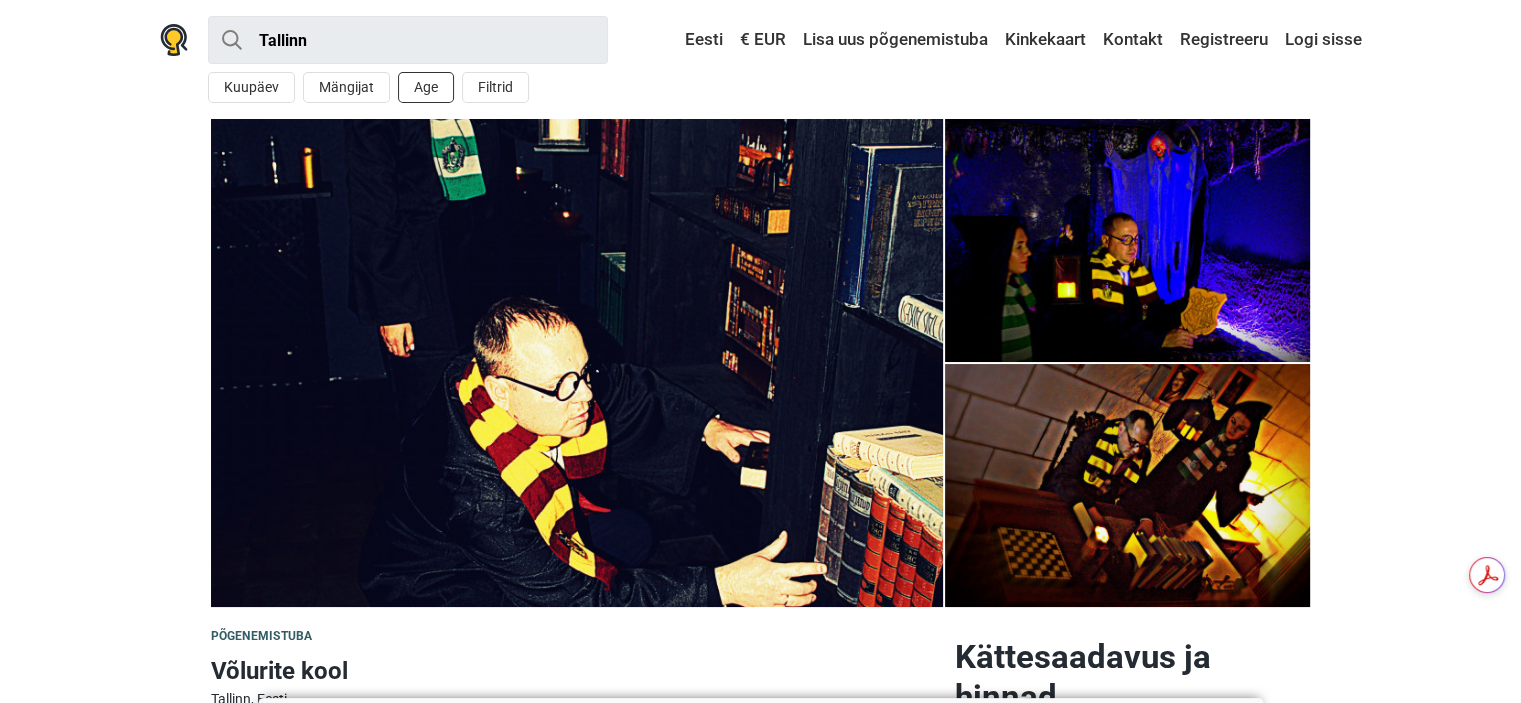 click on "Age" at bounding box center (426, 87) 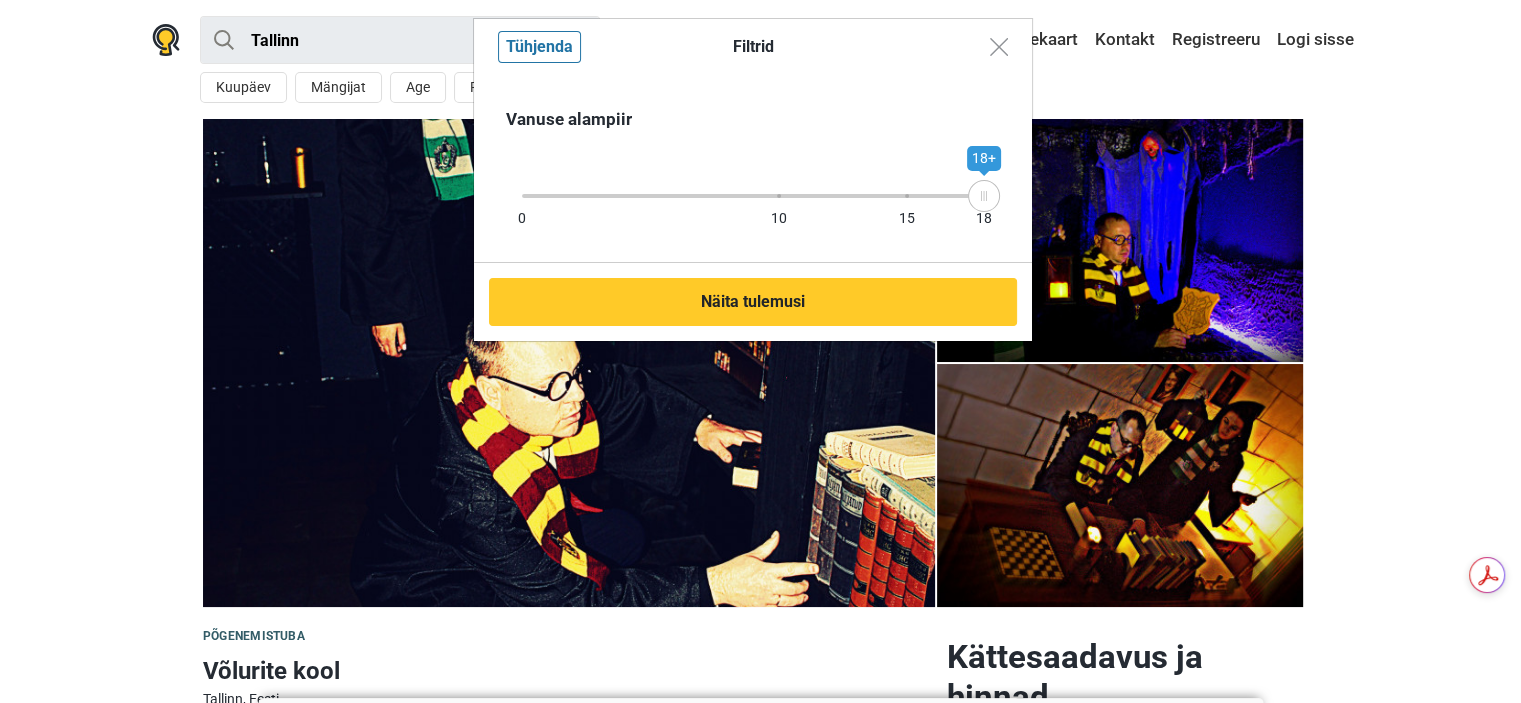 click on "0 10 15 18" at bounding box center [753, 196] 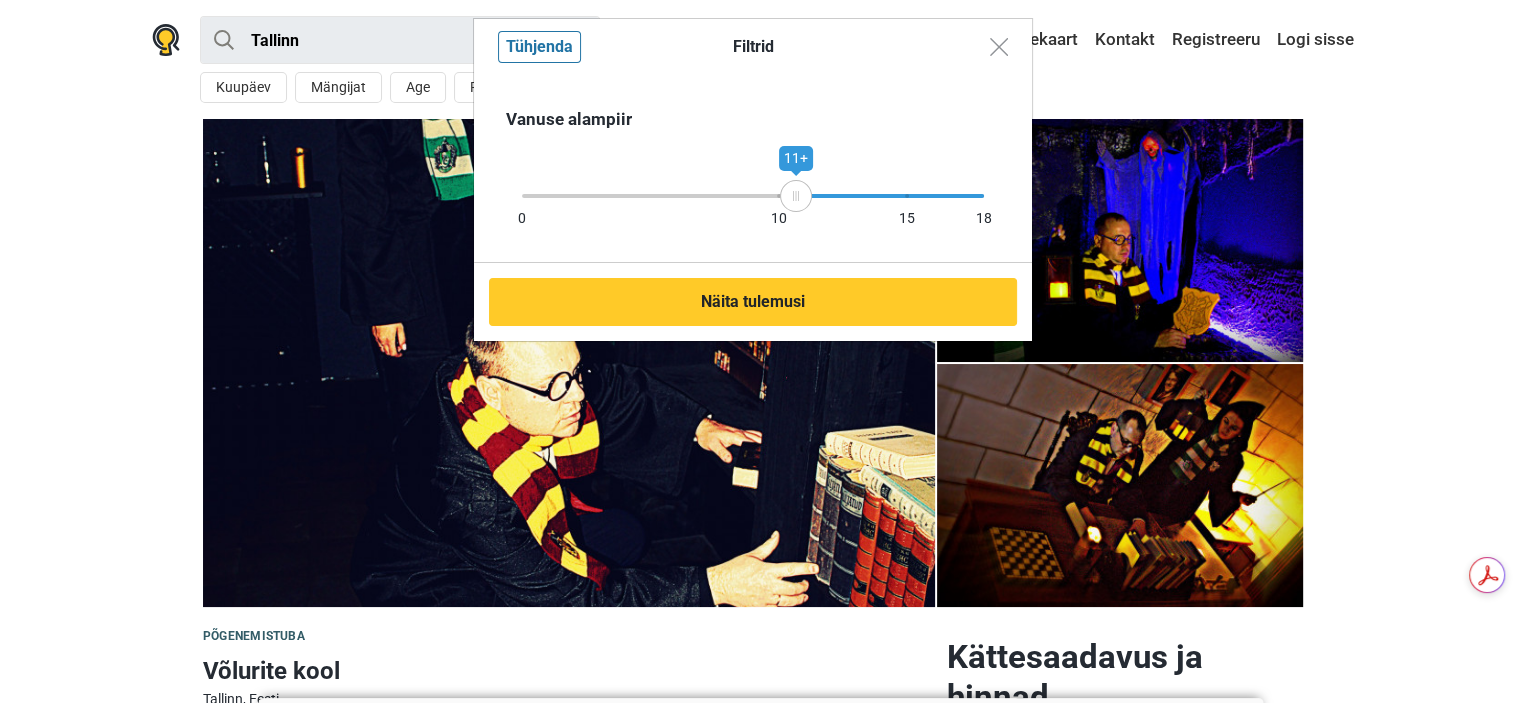 drag, startPoint x: 784, startPoint y: 195, endPoint x: 796, endPoint y: 193, distance: 12.165525 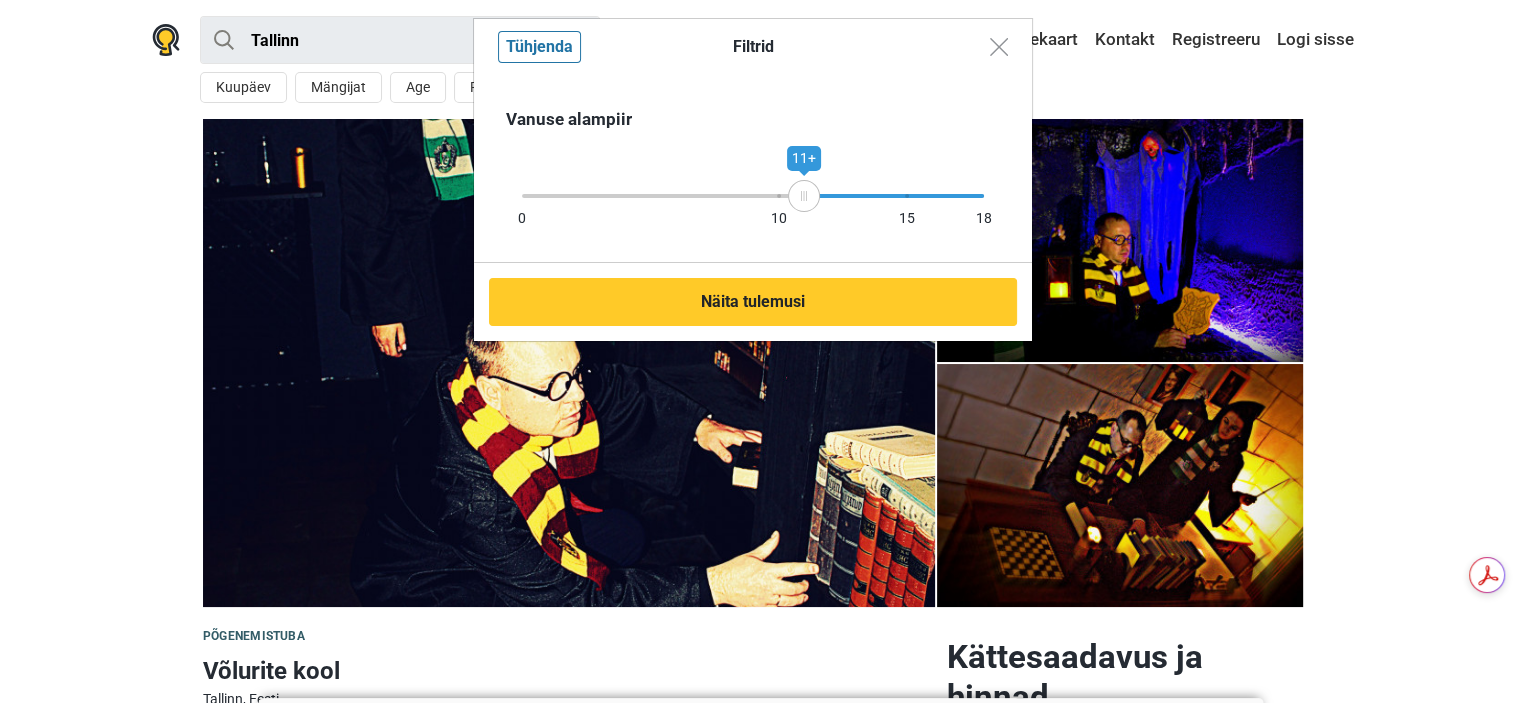 click at bounding box center (779, 196) 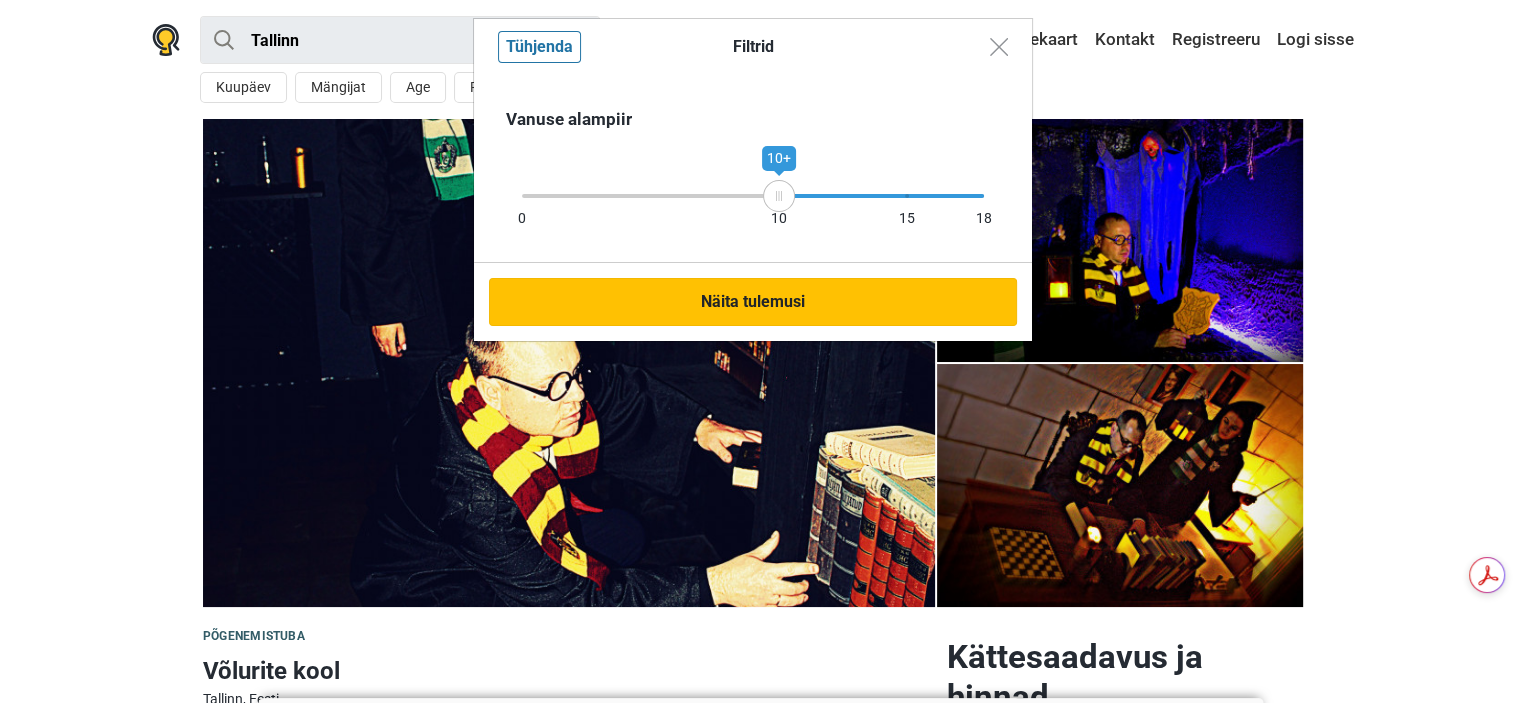 click on "Näita tulemusi" at bounding box center [753, 302] 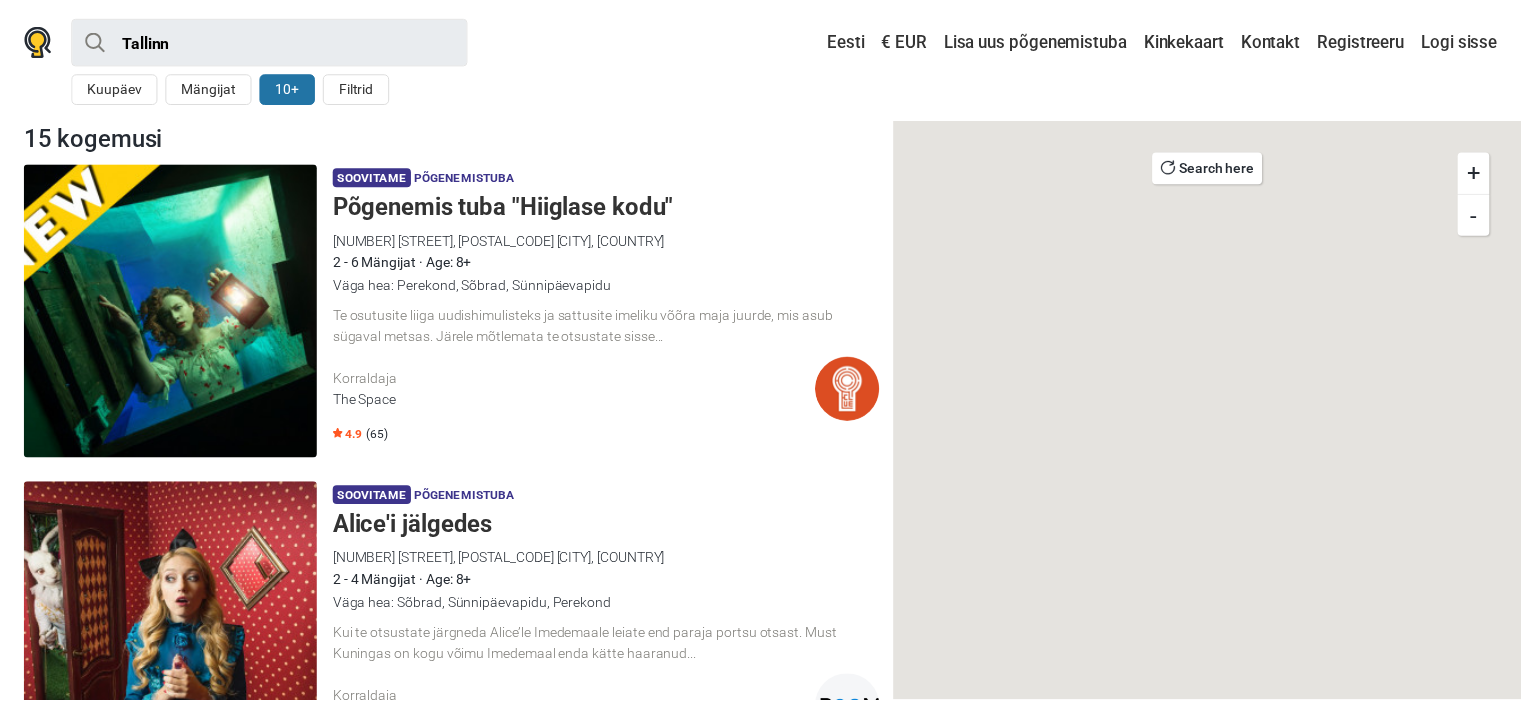 scroll, scrollTop: 0, scrollLeft: 0, axis: both 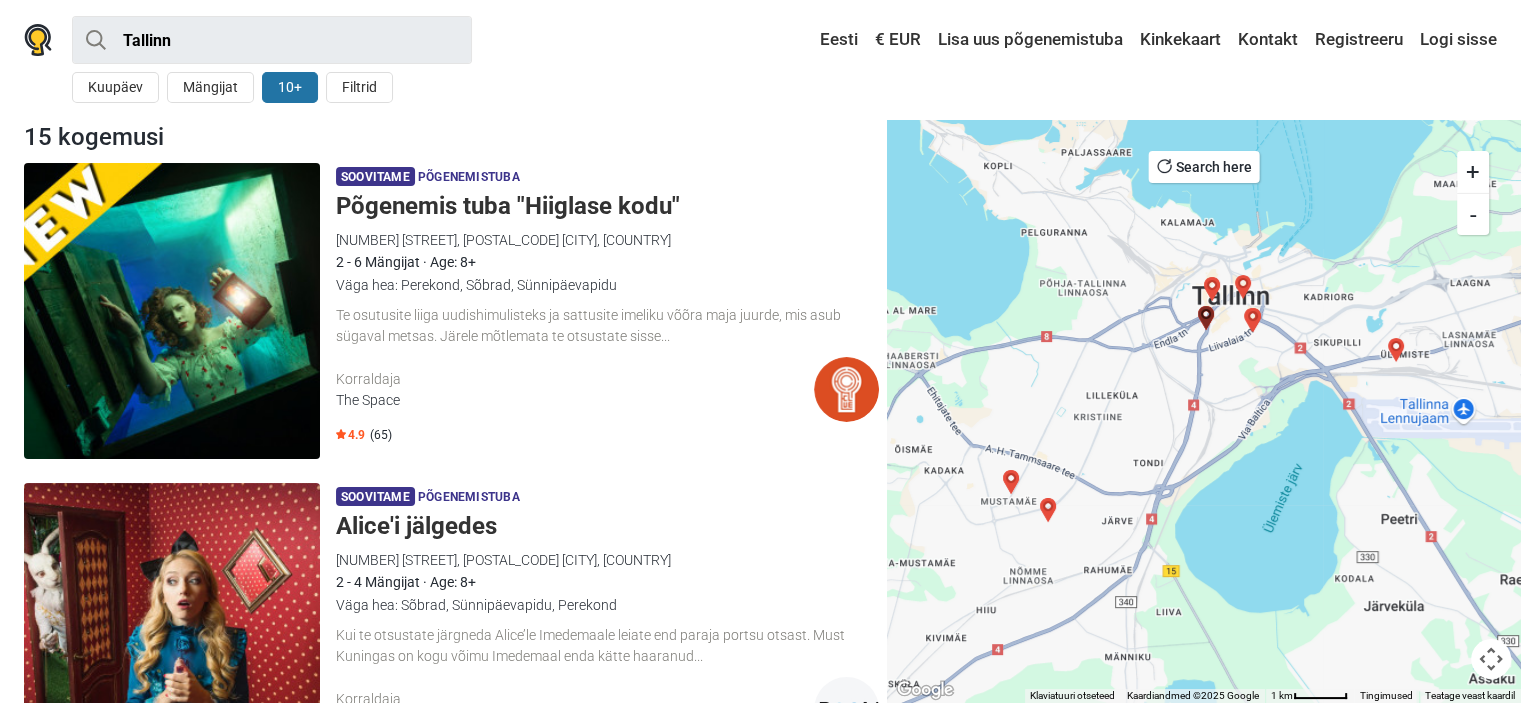 click on "Soovitame   Põgenemistuba" at bounding box center (607, 178) 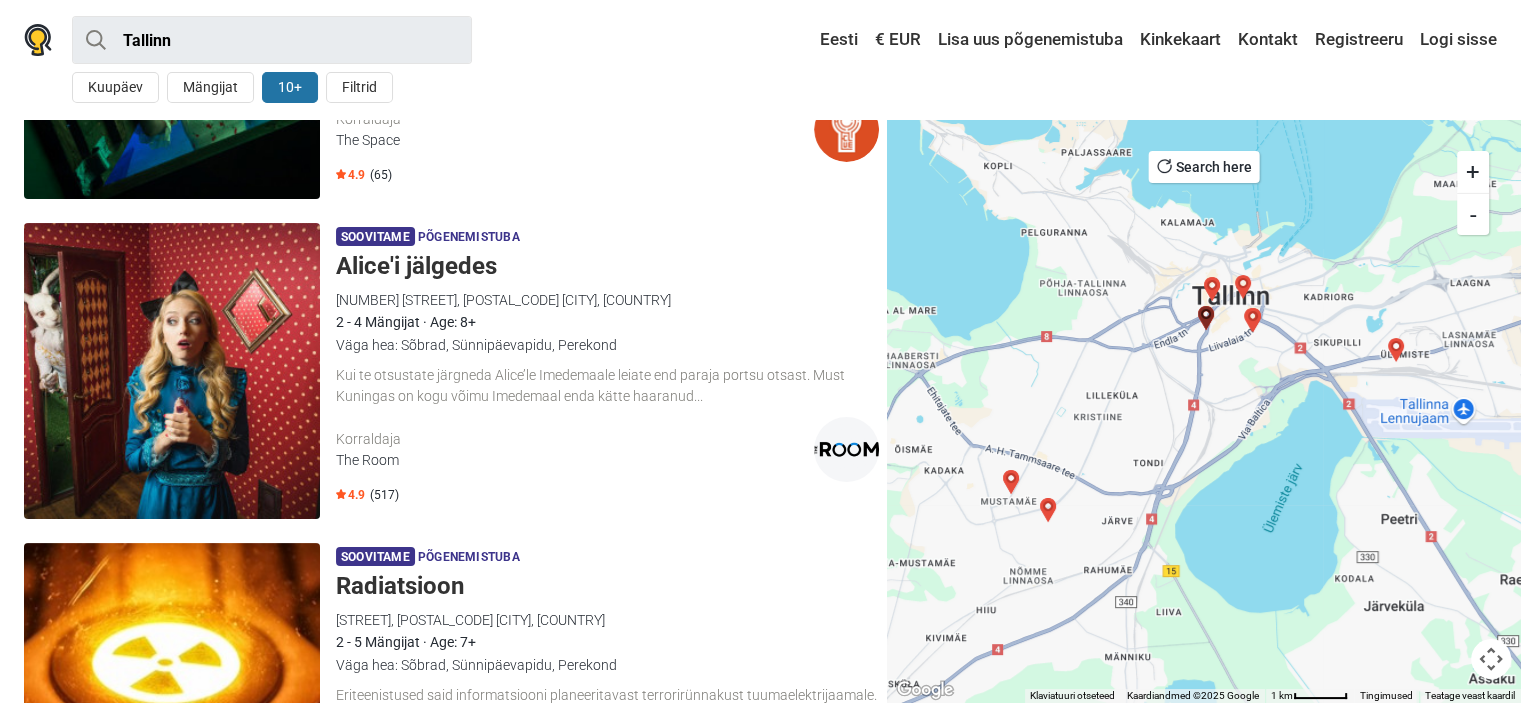 scroll, scrollTop: 280, scrollLeft: 0, axis: vertical 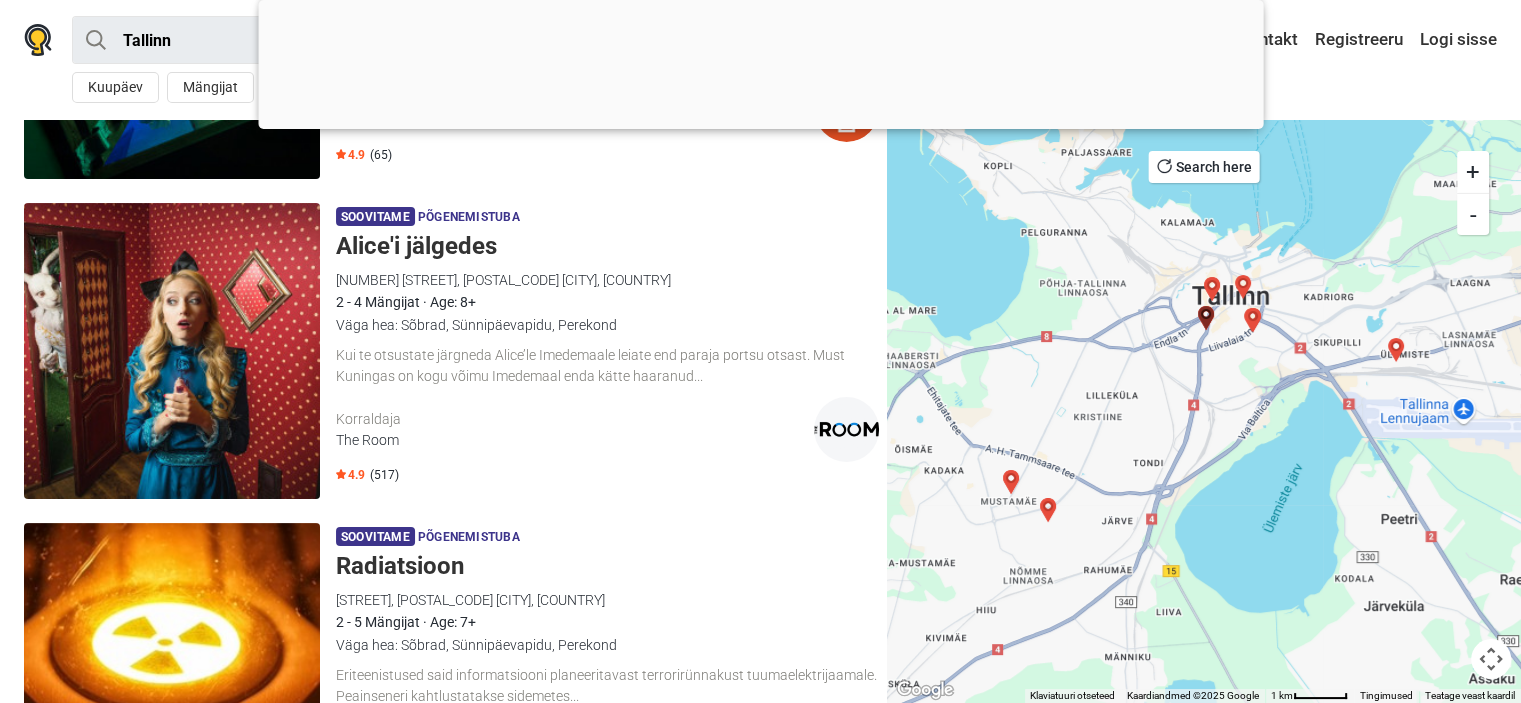 click on "Alice'i jälgedes" at bounding box center [607, 246] 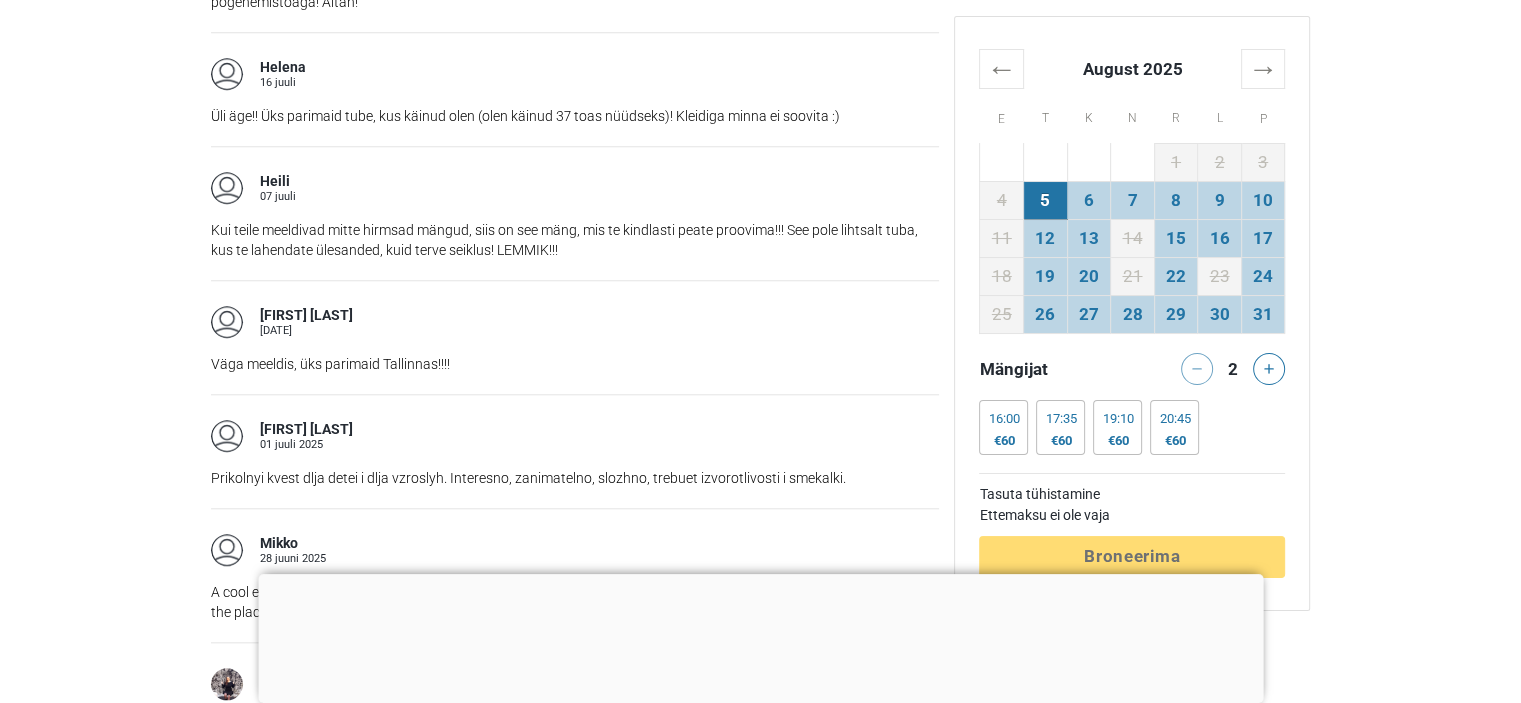 scroll, scrollTop: 1921, scrollLeft: 0, axis: vertical 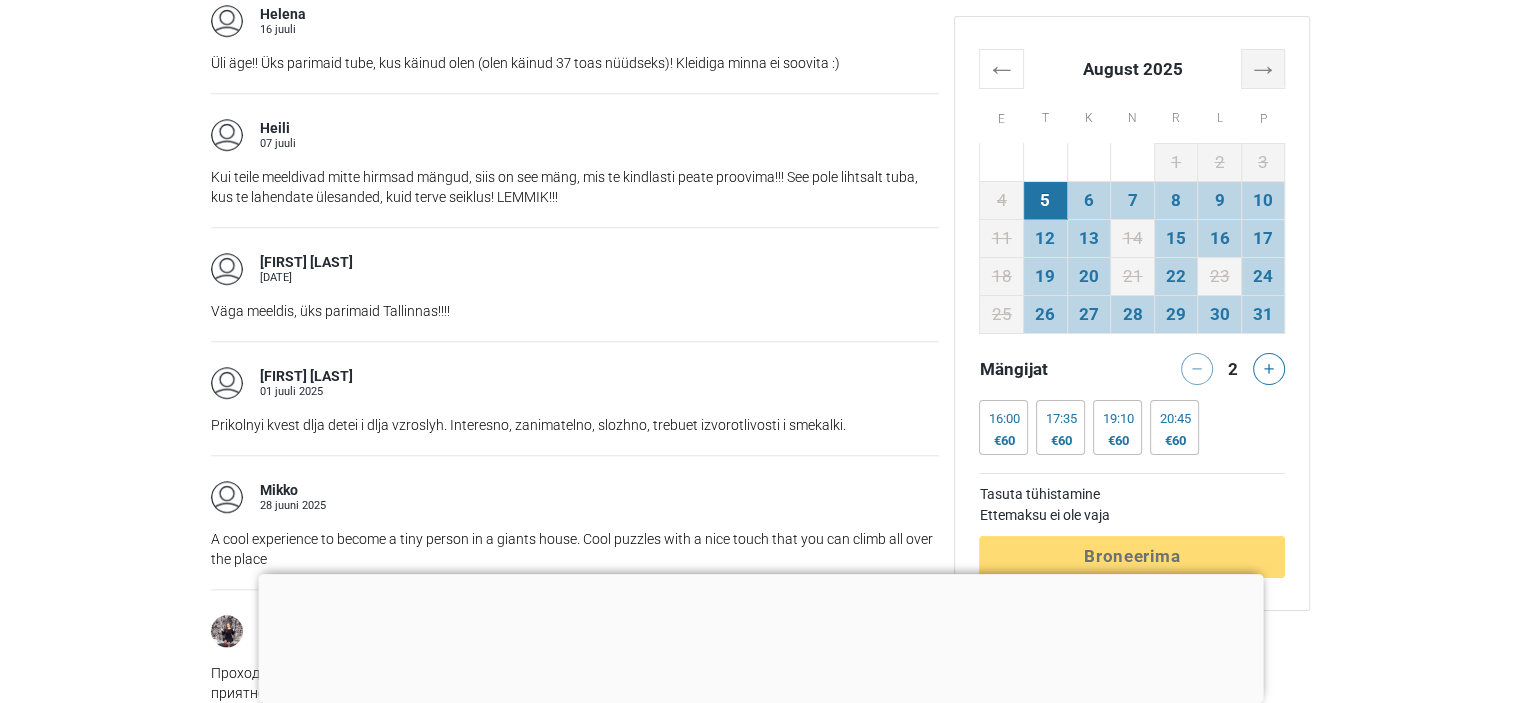 click on "→" at bounding box center [1263, 68] 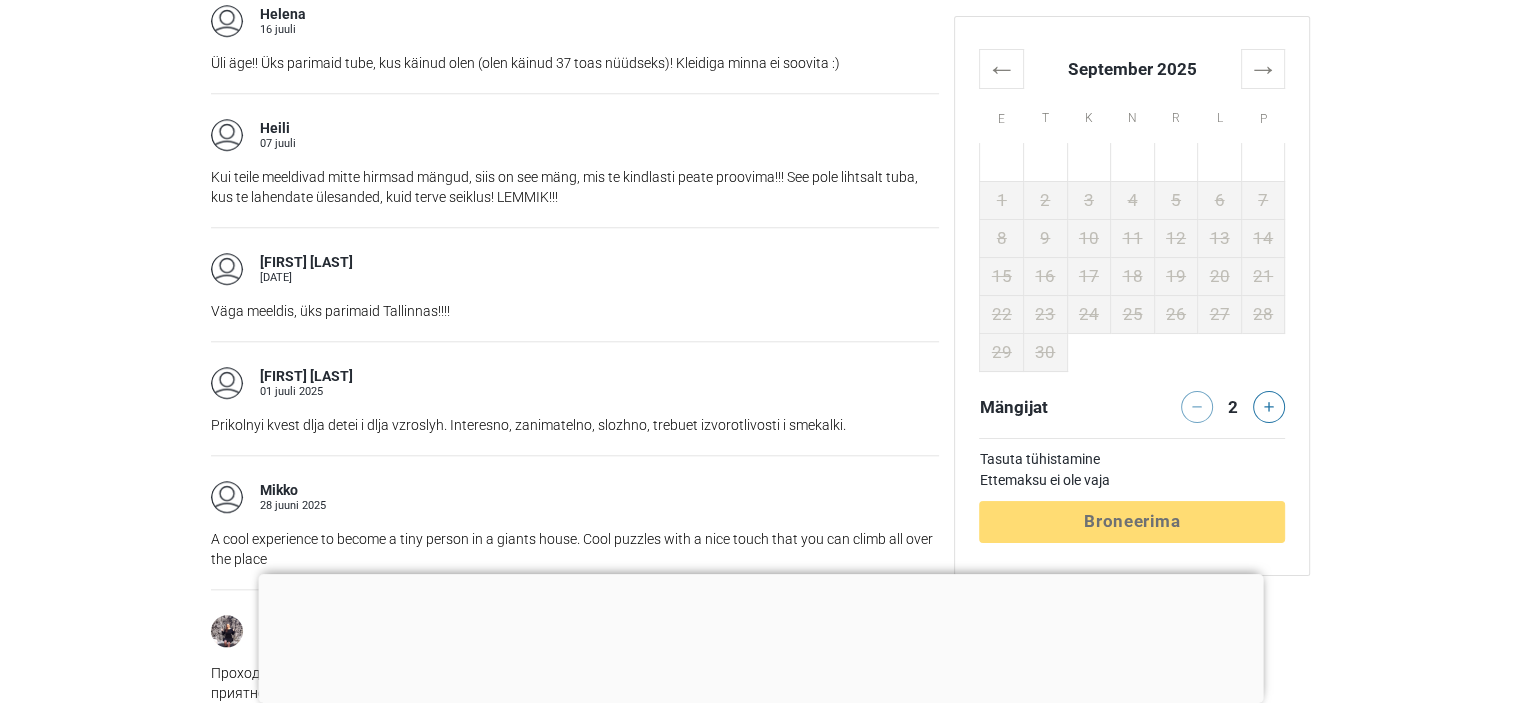 click on "Soovitame   Põgenemistuba   Põgenemis tuba "Hiiglase kodu"
Tallinn,             Eesti
4.9
(65)
Pääse ühe tunniga hiiglase kodust välja!
60 min
2 - 6 mängijat
Lihtne
Väga hea:
Perekond ,
Sõbrad ,
Sünnipäevapidu
Seiklus ,
Ebatavaline ,
Dünaamiline
Maksa saabumisel, või maksa internetis
€
Korraldaja
The Space       Kirjeldus
Mängijate hinnangud
65 Arvustust
4.9
Tehnoloogia kasutamine
5.0
Sisseelamine
4.9
Turvalisus" at bounding box center (760, 1040) 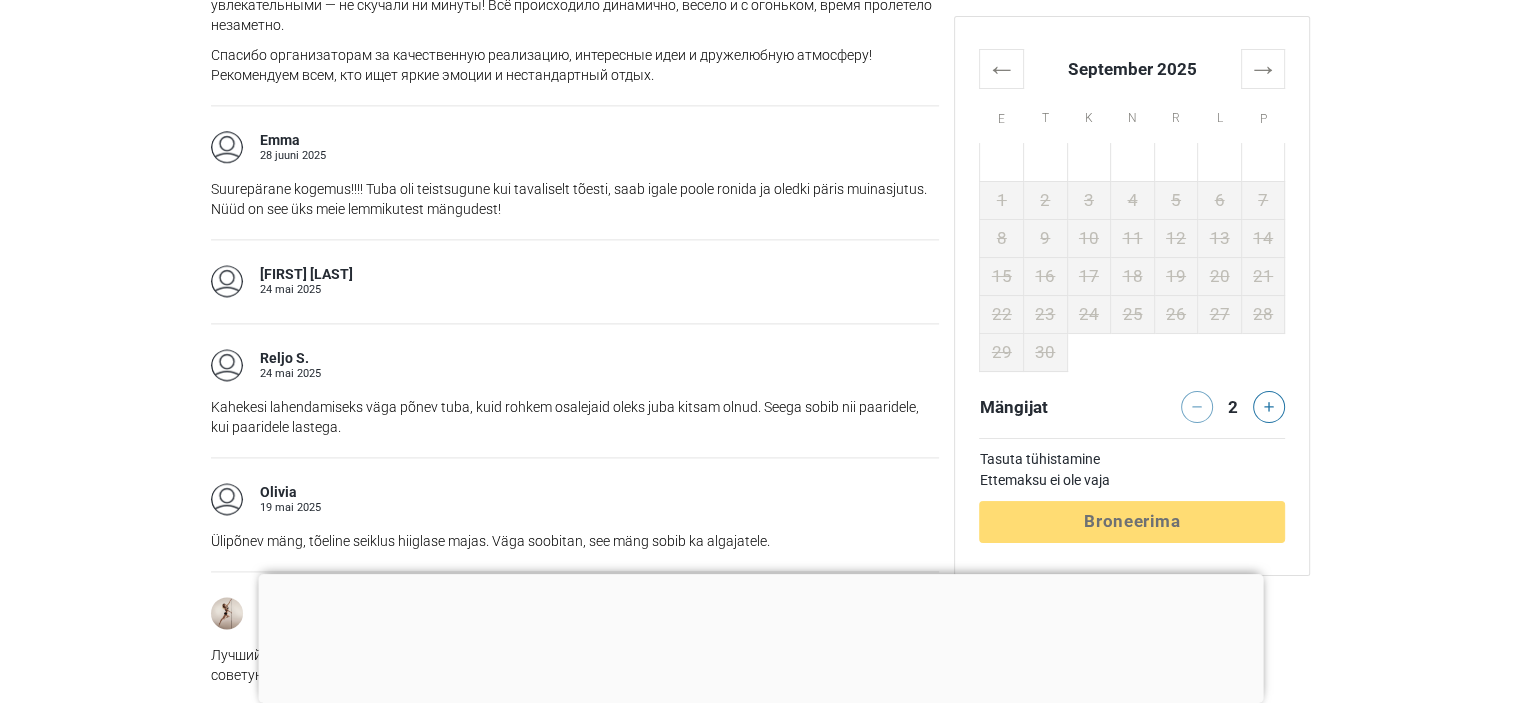 scroll, scrollTop: 2721, scrollLeft: 0, axis: vertical 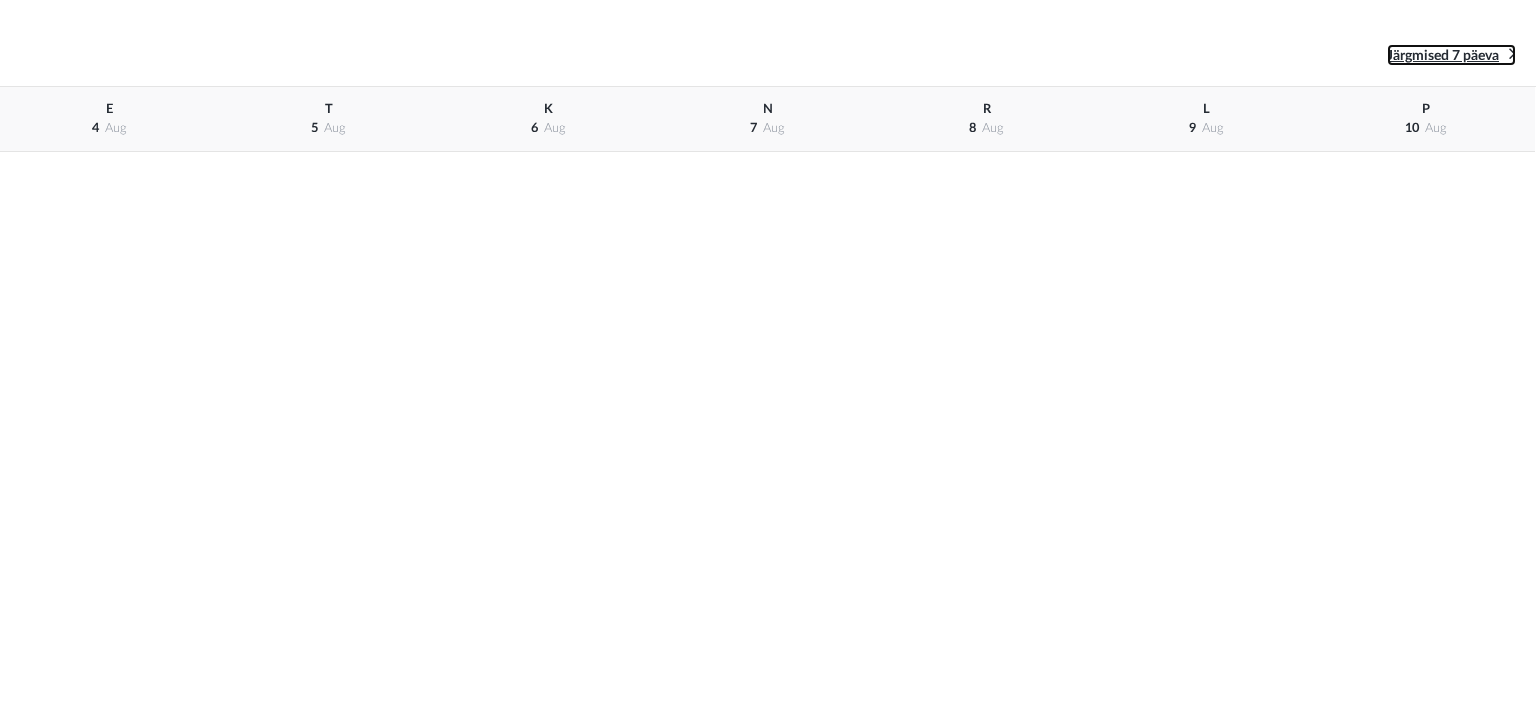 click at bounding box center [1512, 53] 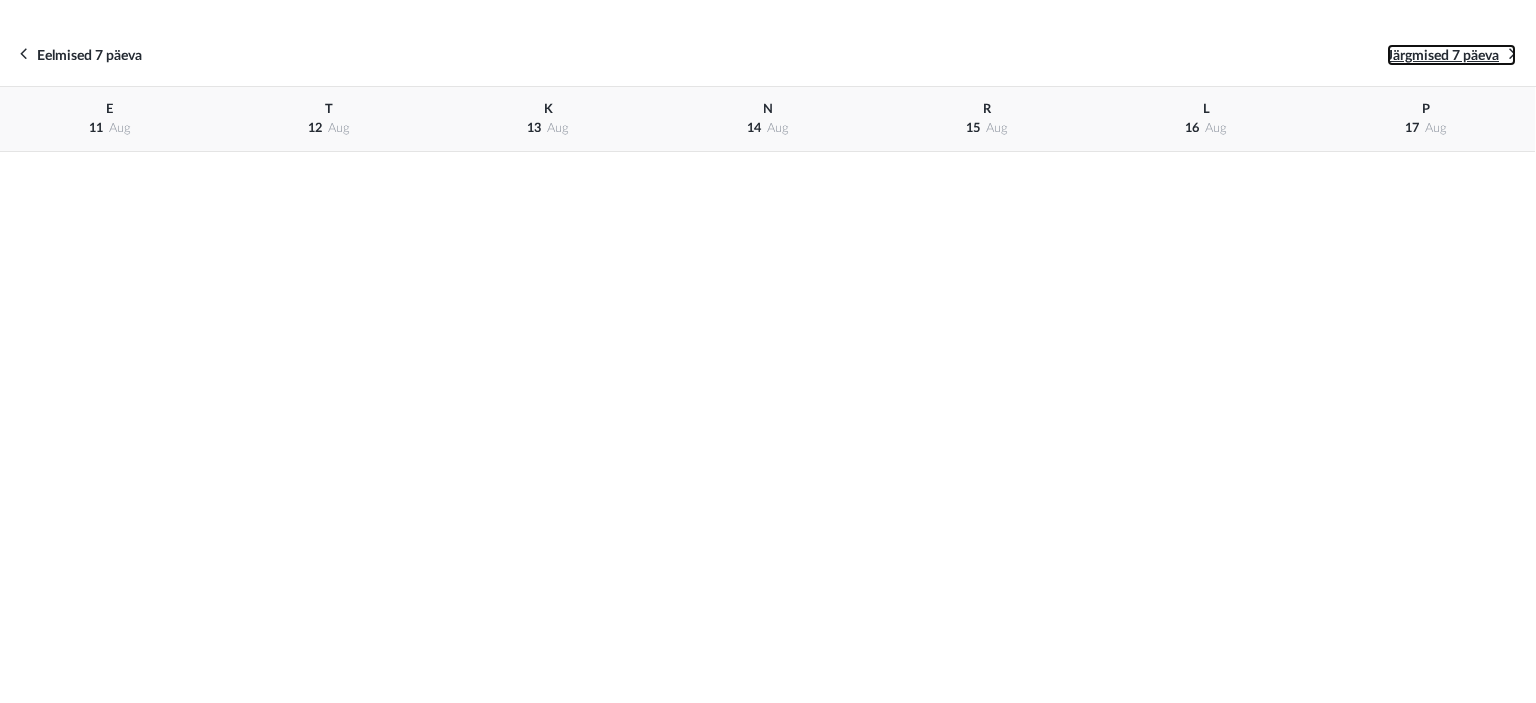 click at bounding box center (1512, 53) 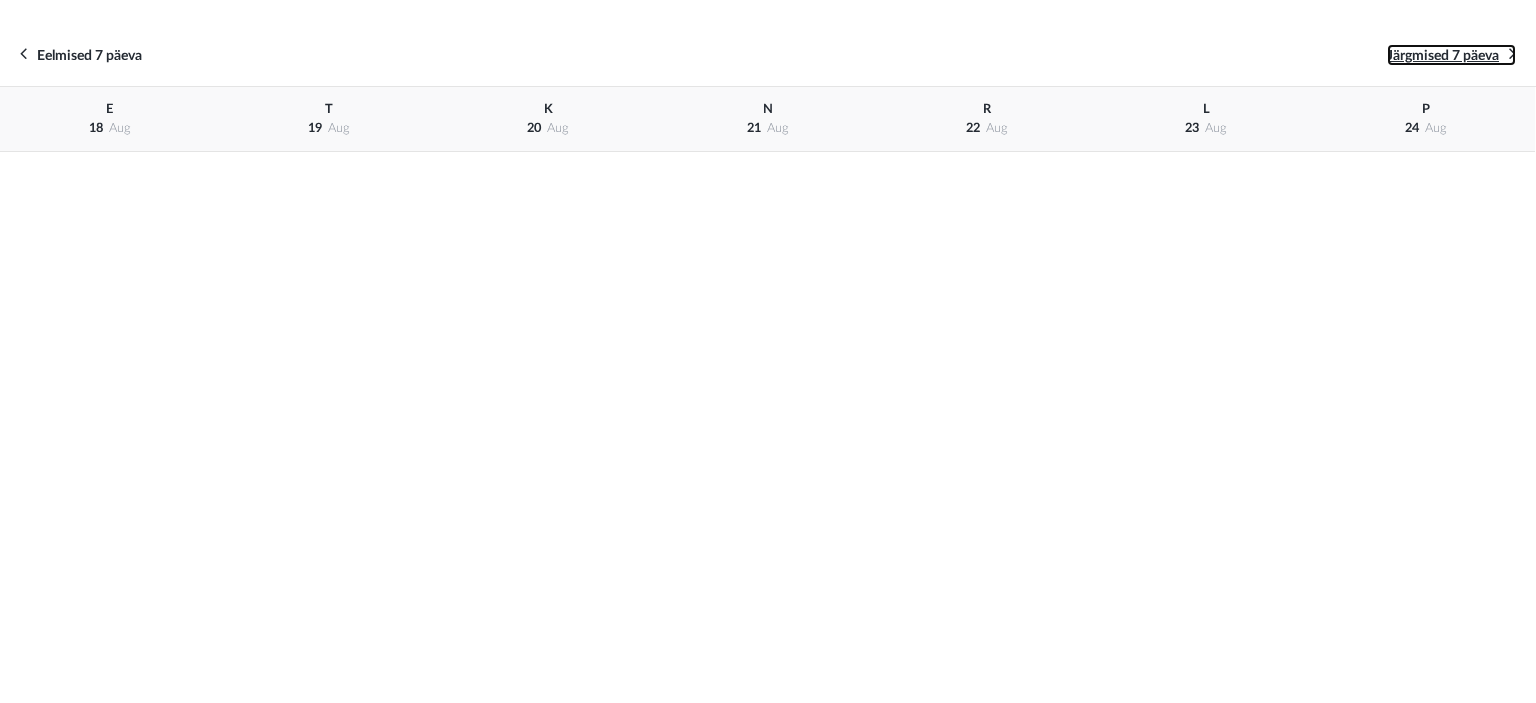 click at bounding box center (1512, 53) 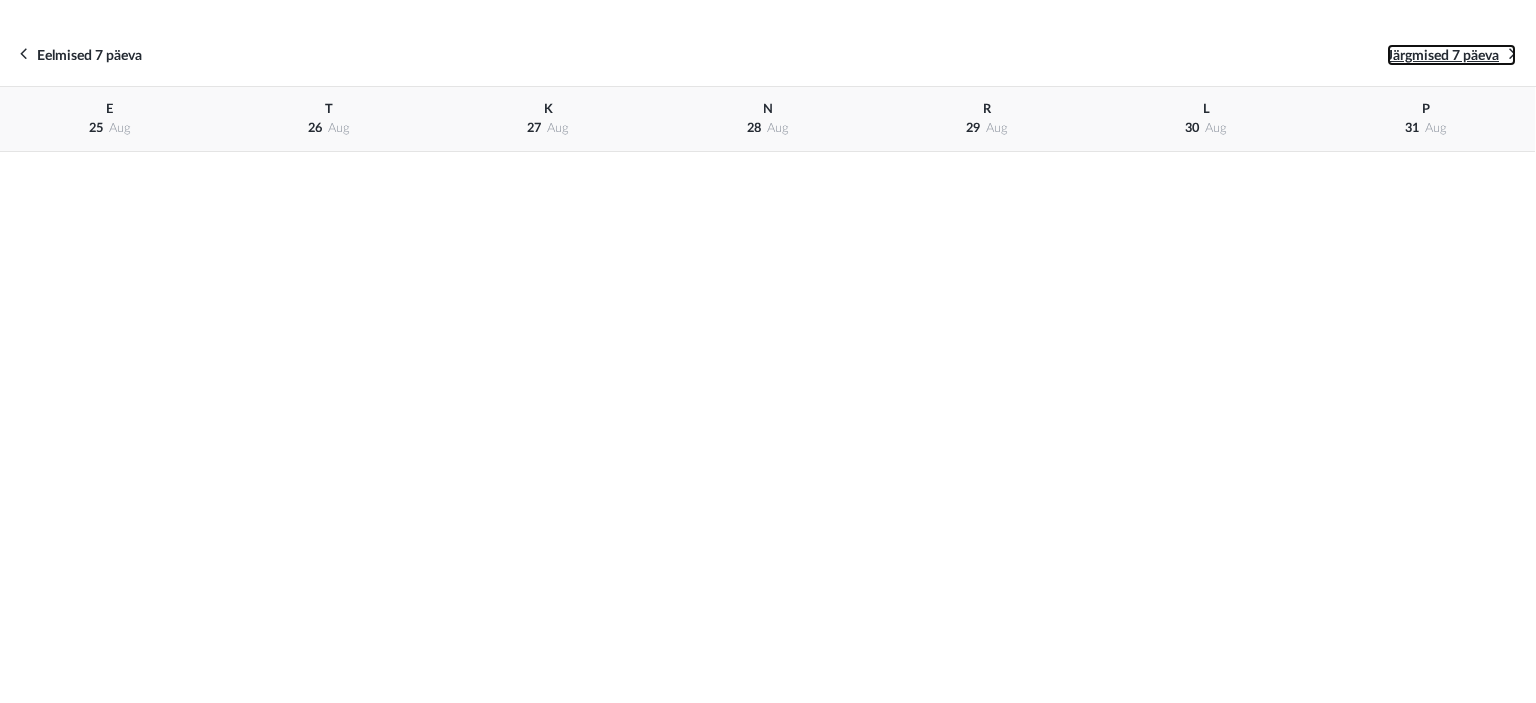 click at bounding box center (1512, 53) 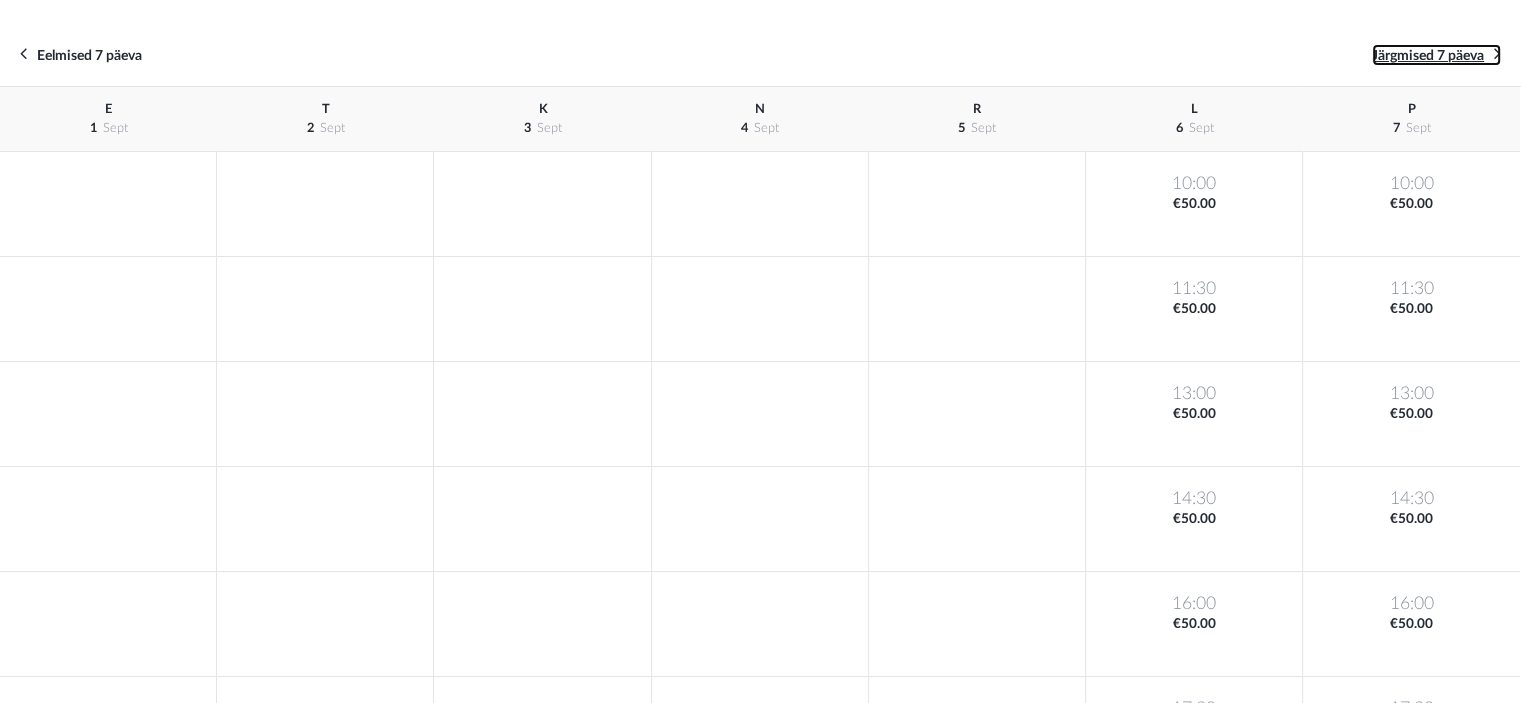 click on "Järgmised 7 päeva" at bounding box center (1436, 55) 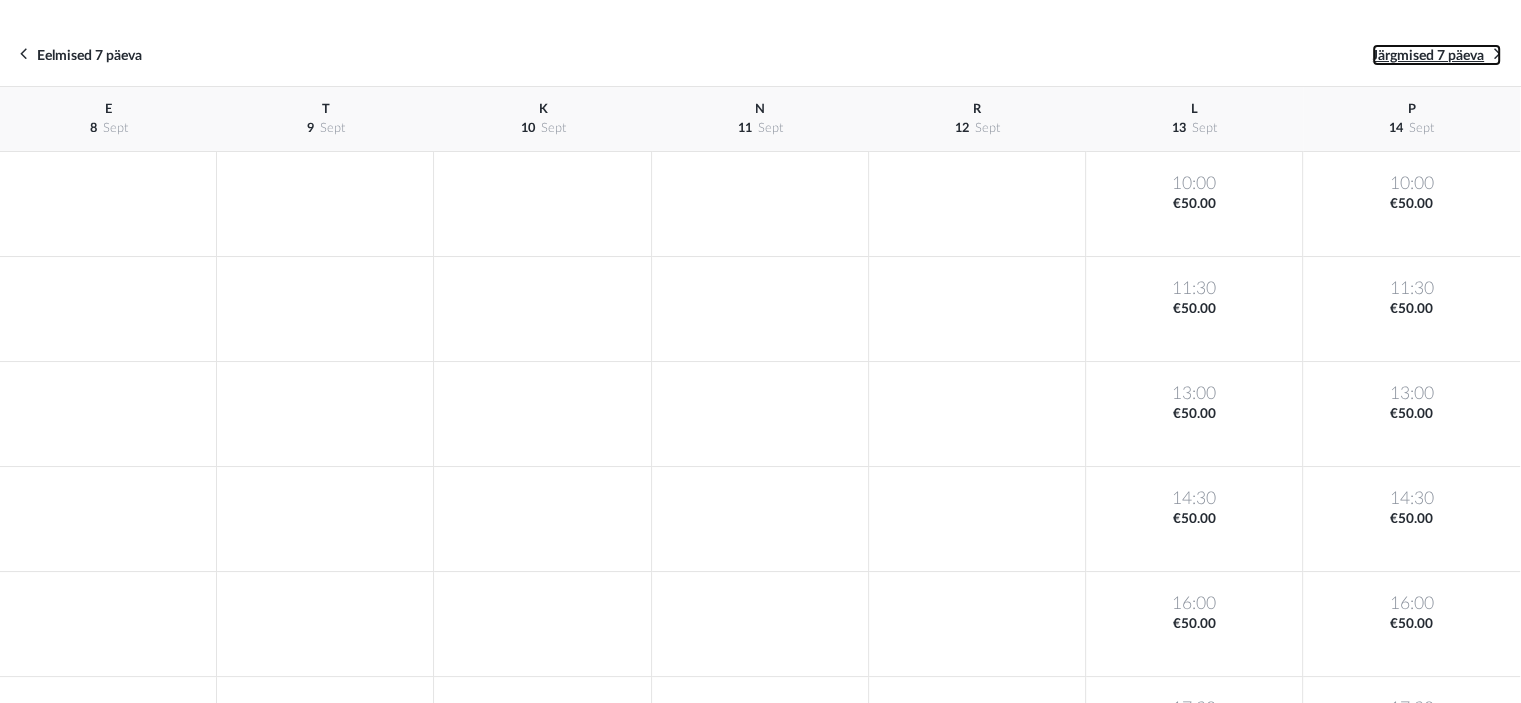 click on "Järgmised 7 päeva" at bounding box center [1436, 55] 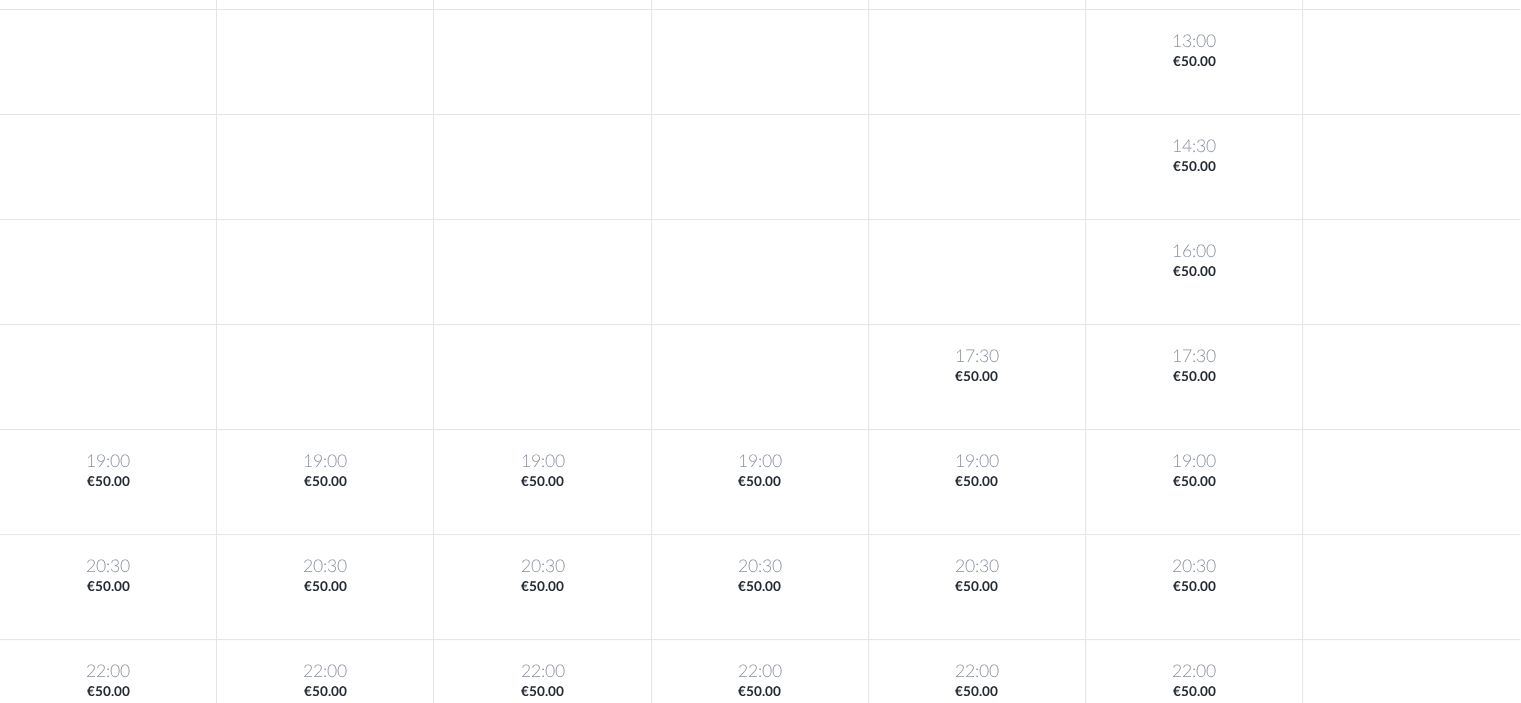 scroll, scrollTop: 336, scrollLeft: 0, axis: vertical 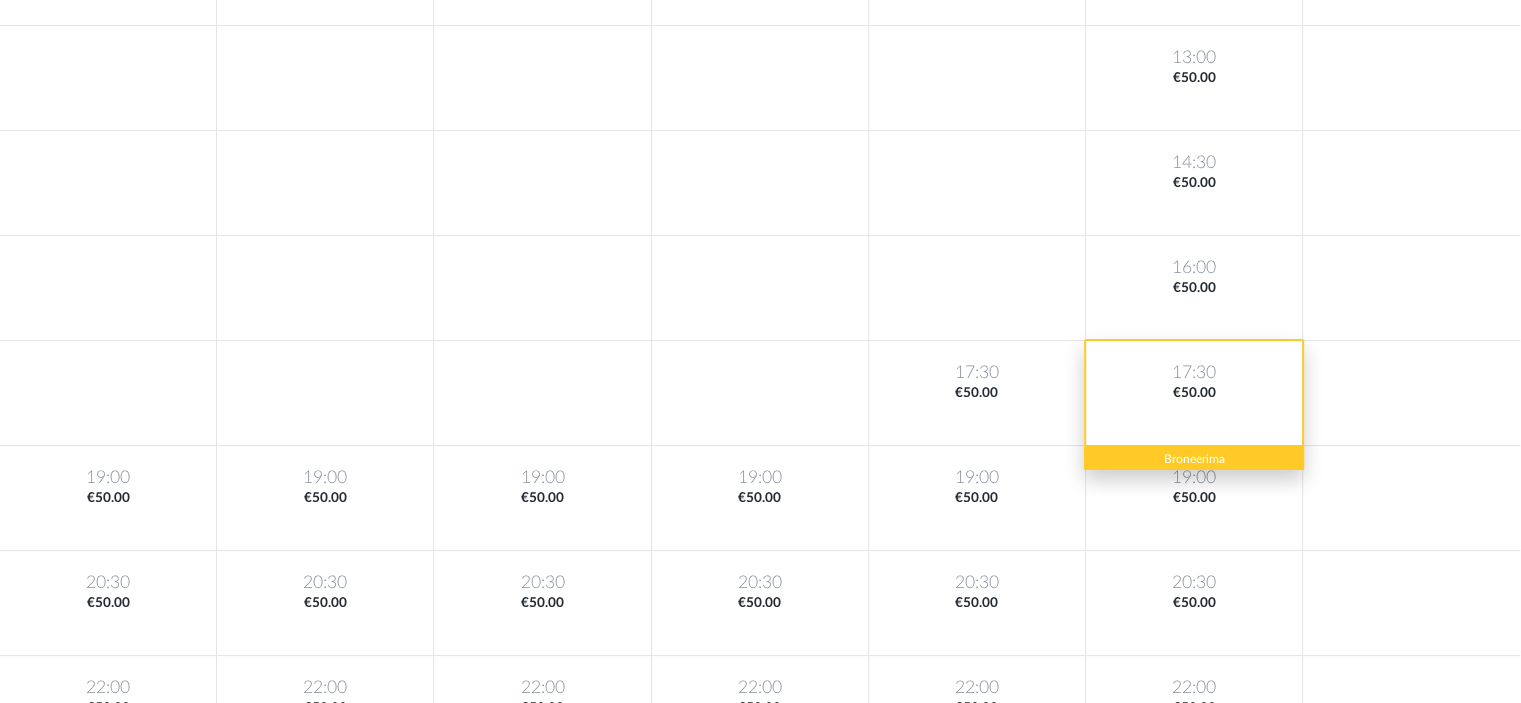 click on "17:30
€50.00" at bounding box center (1194, 393) 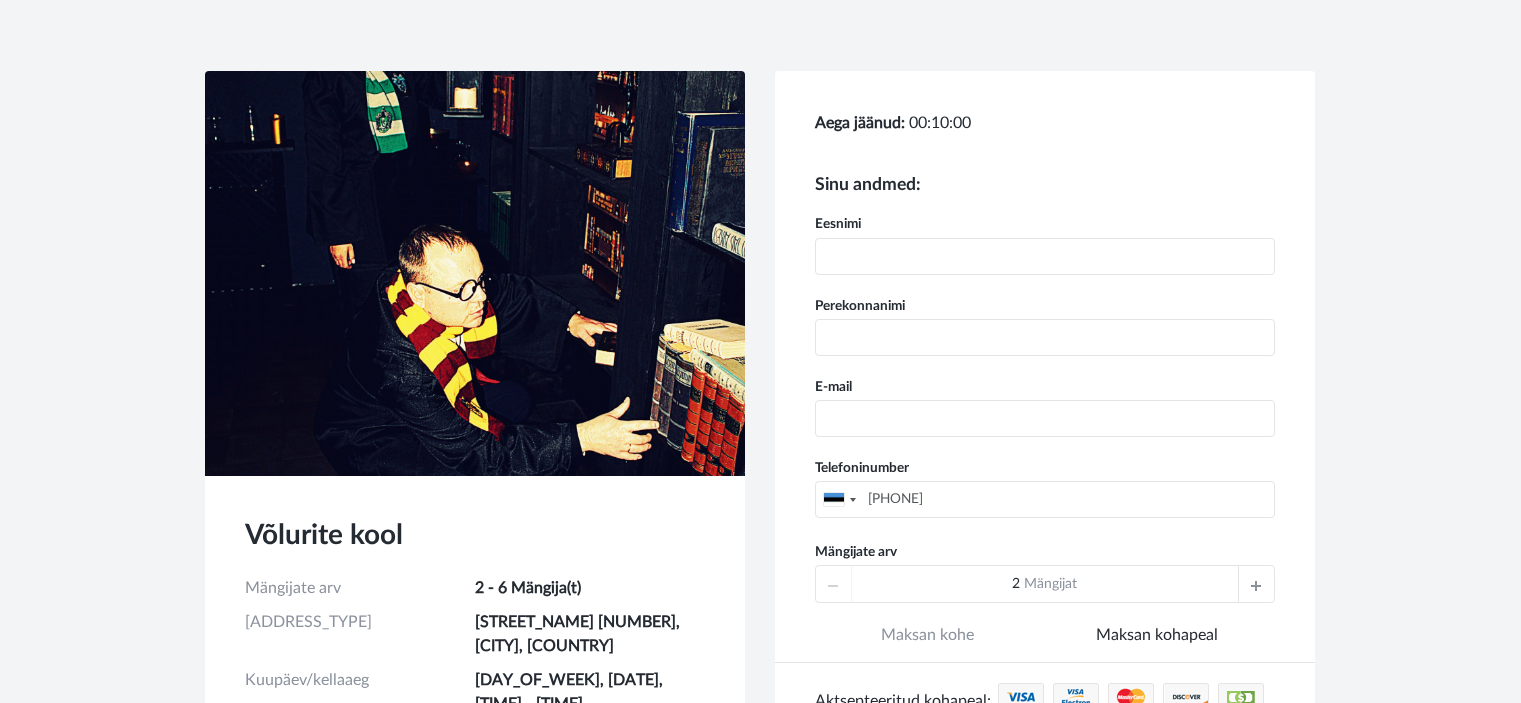 scroll, scrollTop: 0, scrollLeft: 0, axis: both 